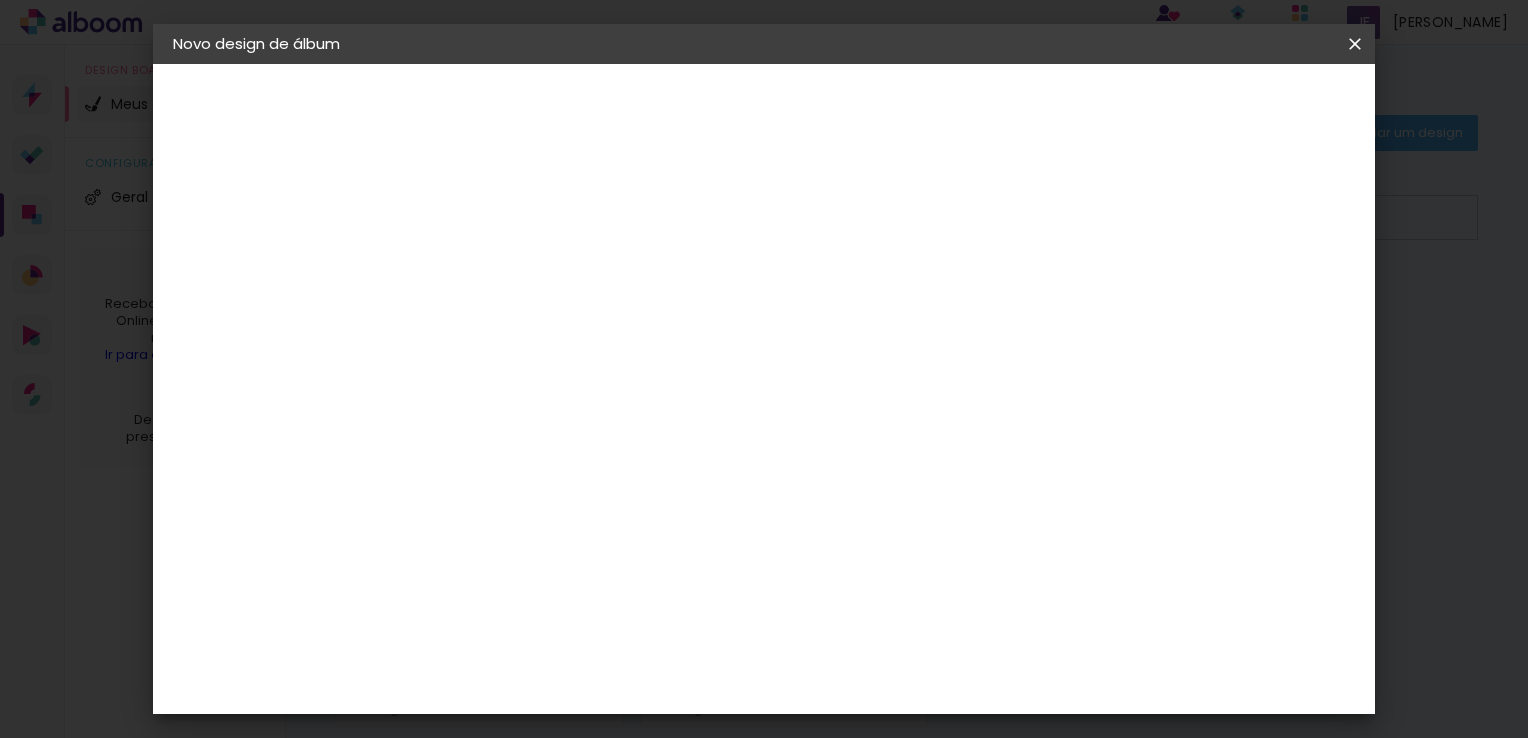 scroll, scrollTop: 0, scrollLeft: 0, axis: both 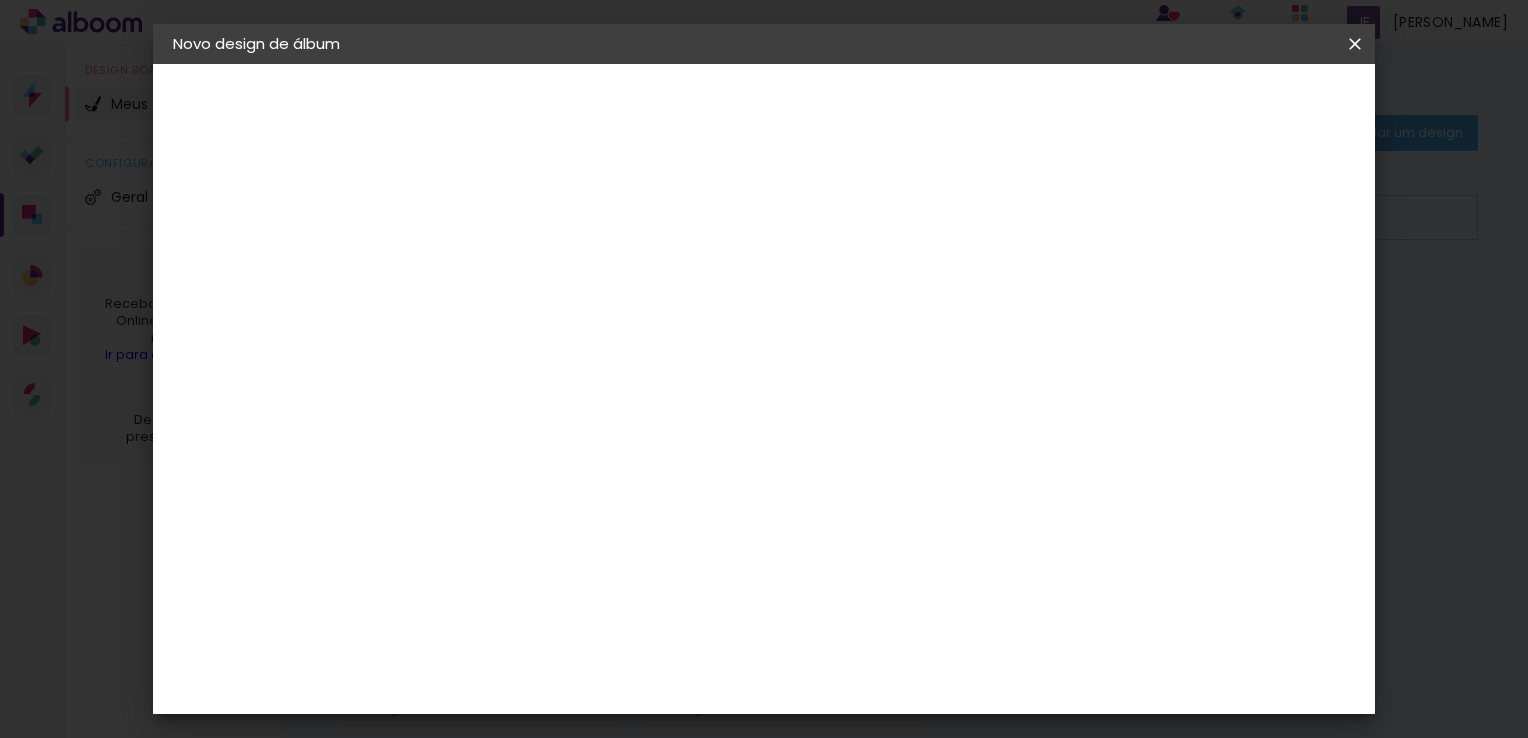 click on "Tamanho Livre" at bounding box center [0, 0] 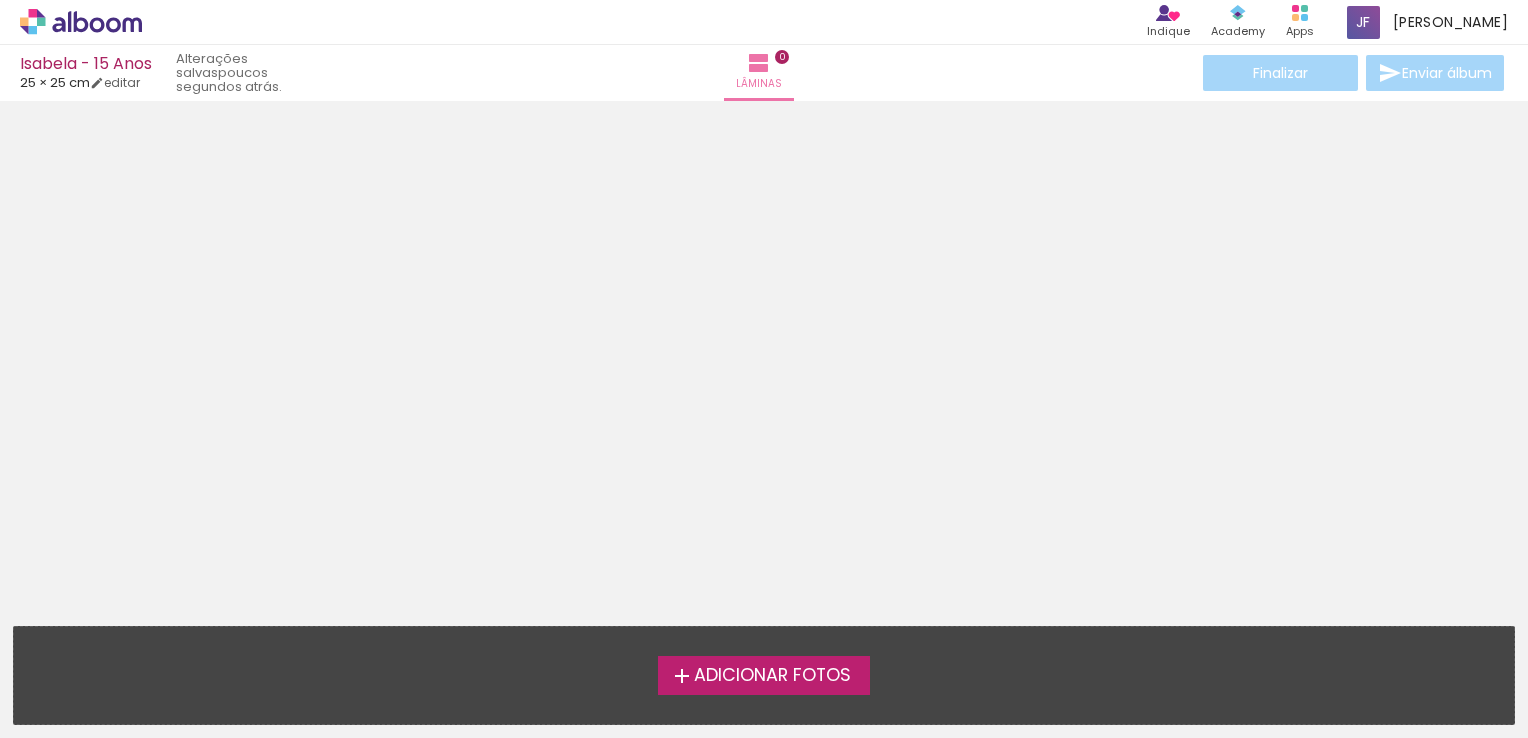 click on "Adicionar Fotos" at bounding box center (772, 676) 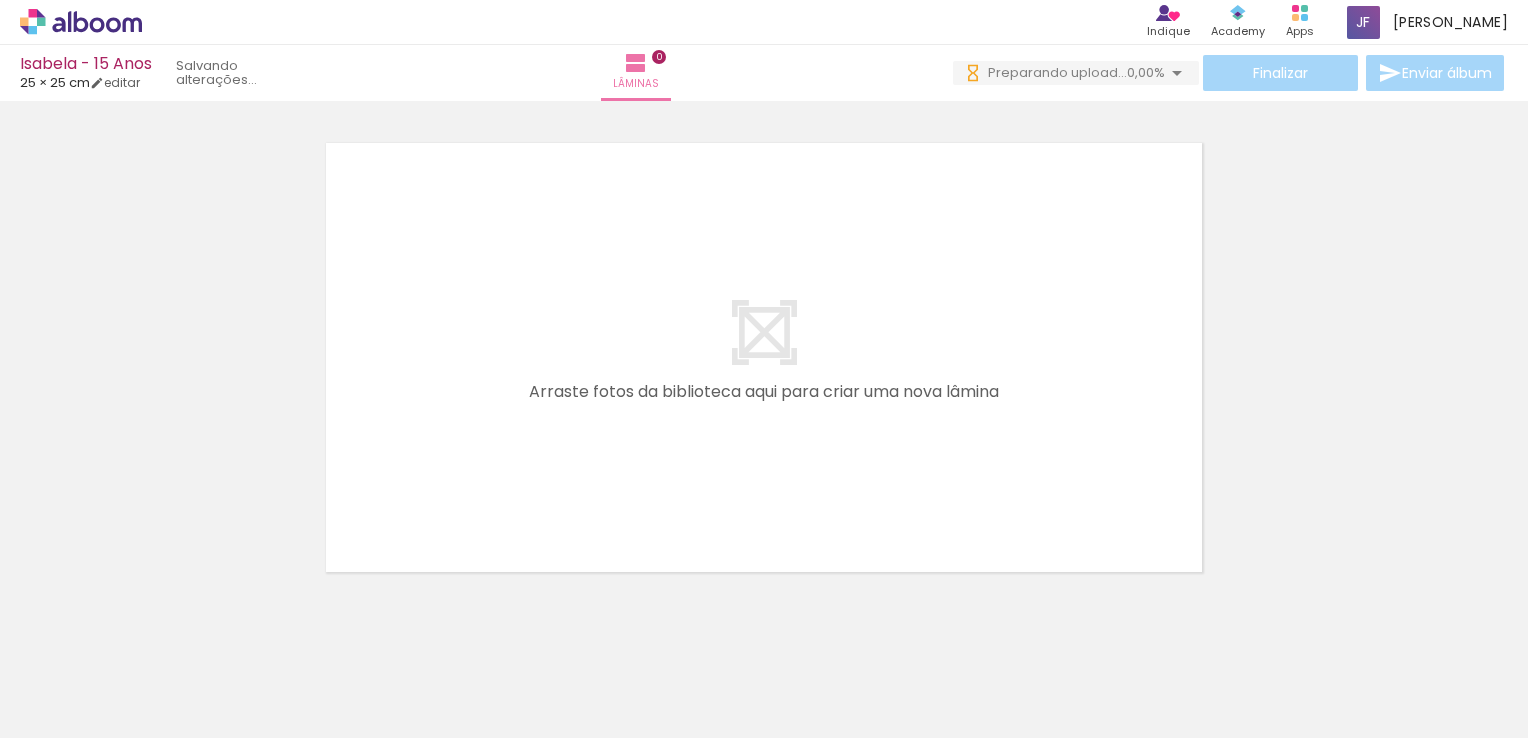 scroll, scrollTop: 62, scrollLeft: 0, axis: vertical 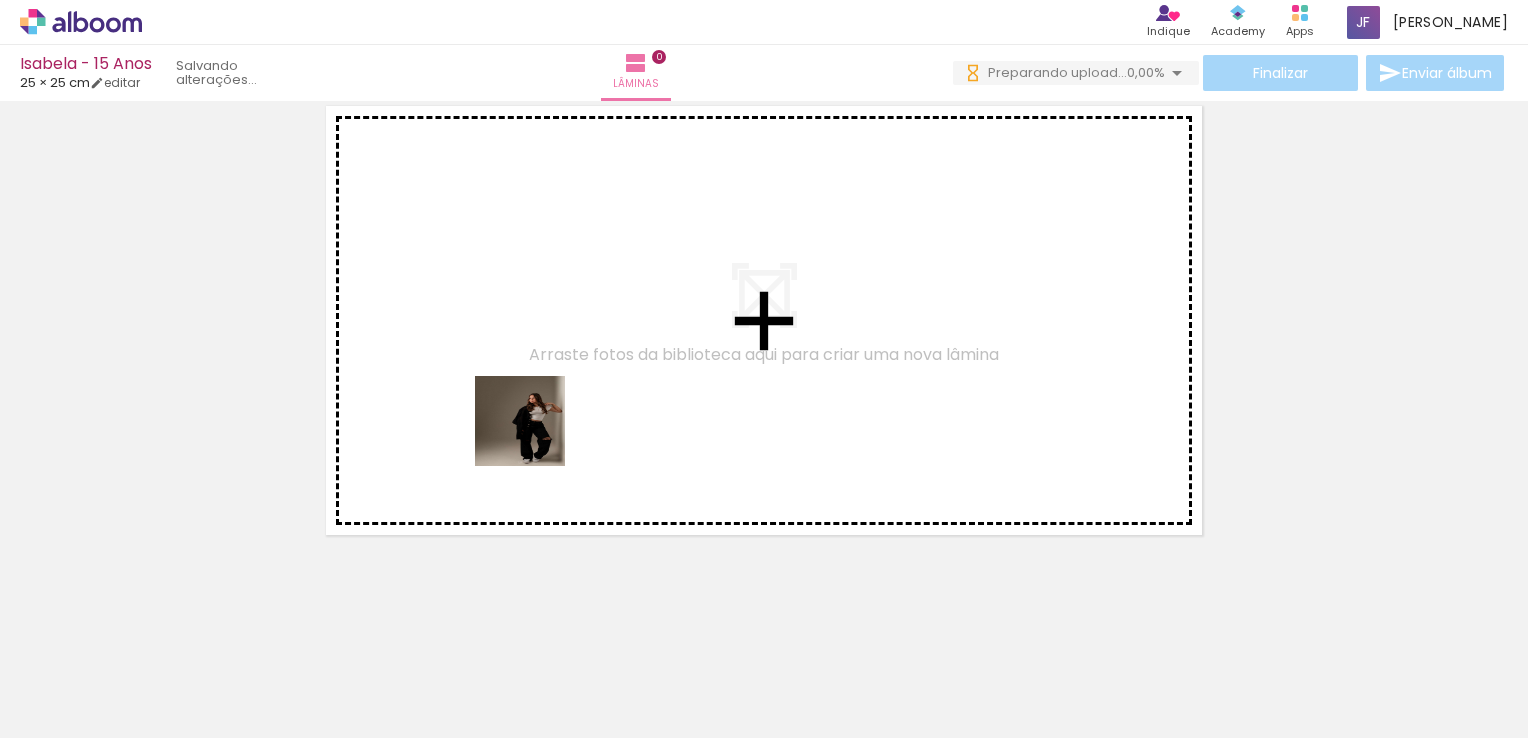 drag, startPoint x: 212, startPoint y: 672, endPoint x: 536, endPoint y: 317, distance: 480.62564 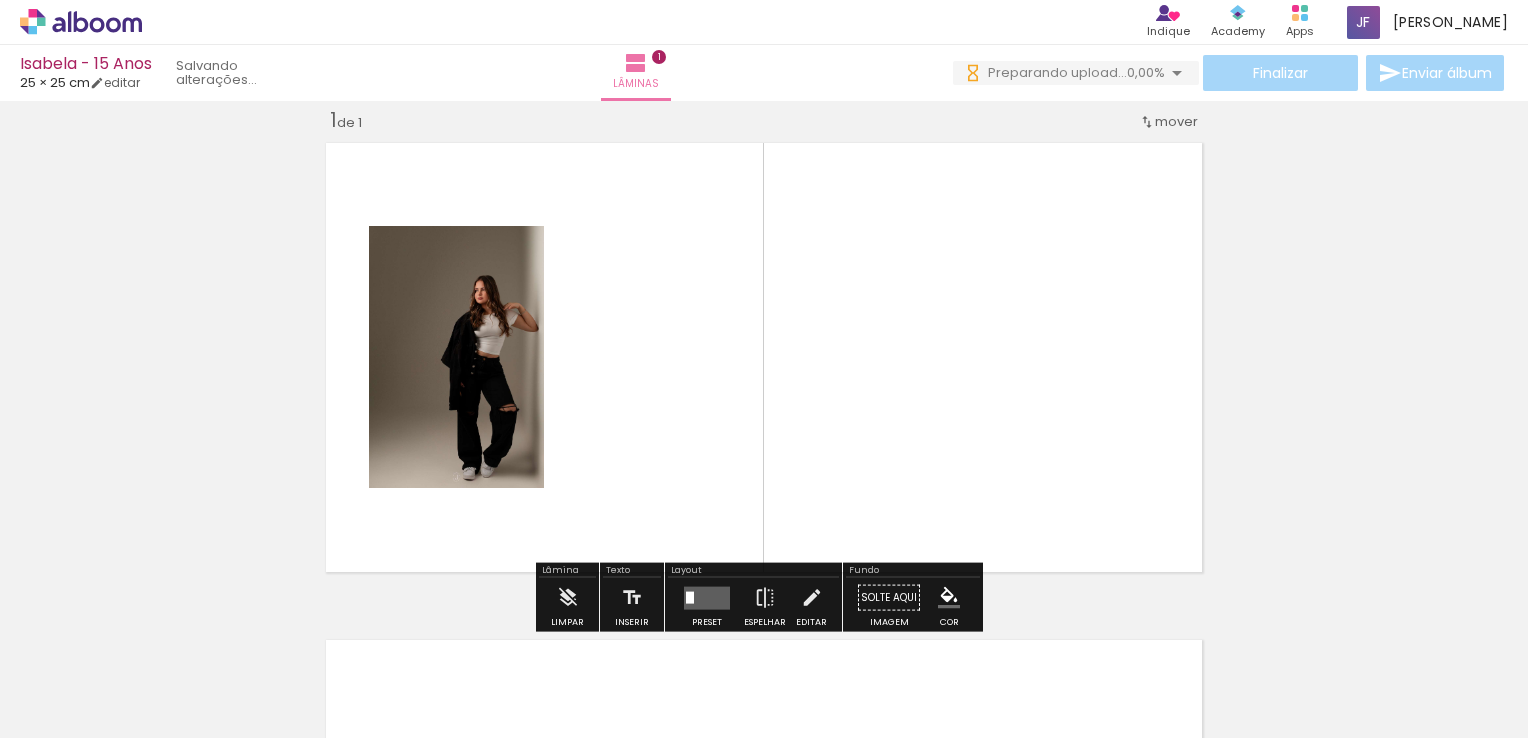 scroll, scrollTop: 25, scrollLeft: 0, axis: vertical 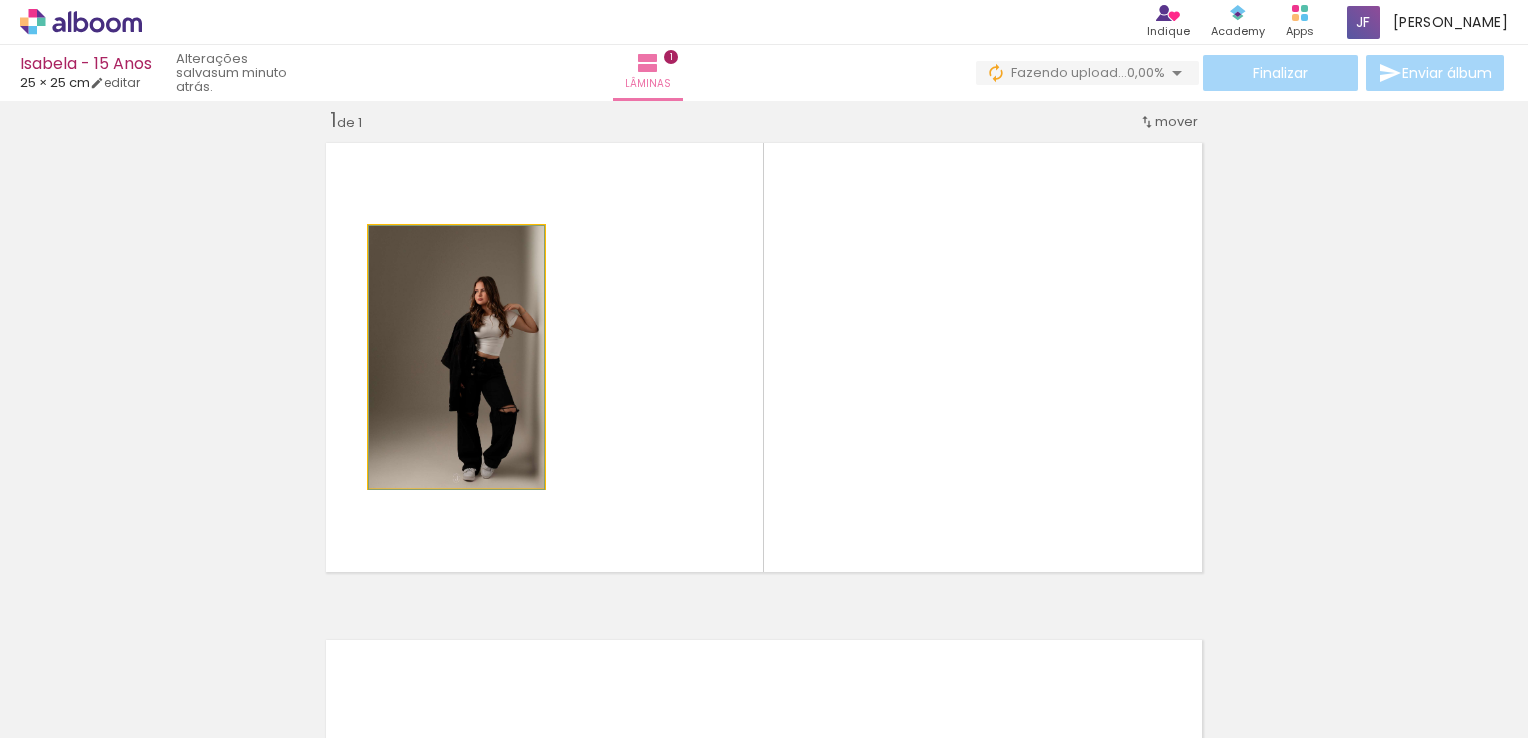 drag, startPoint x: 467, startPoint y: 389, endPoint x: 249, endPoint y: 605, distance: 306.8876 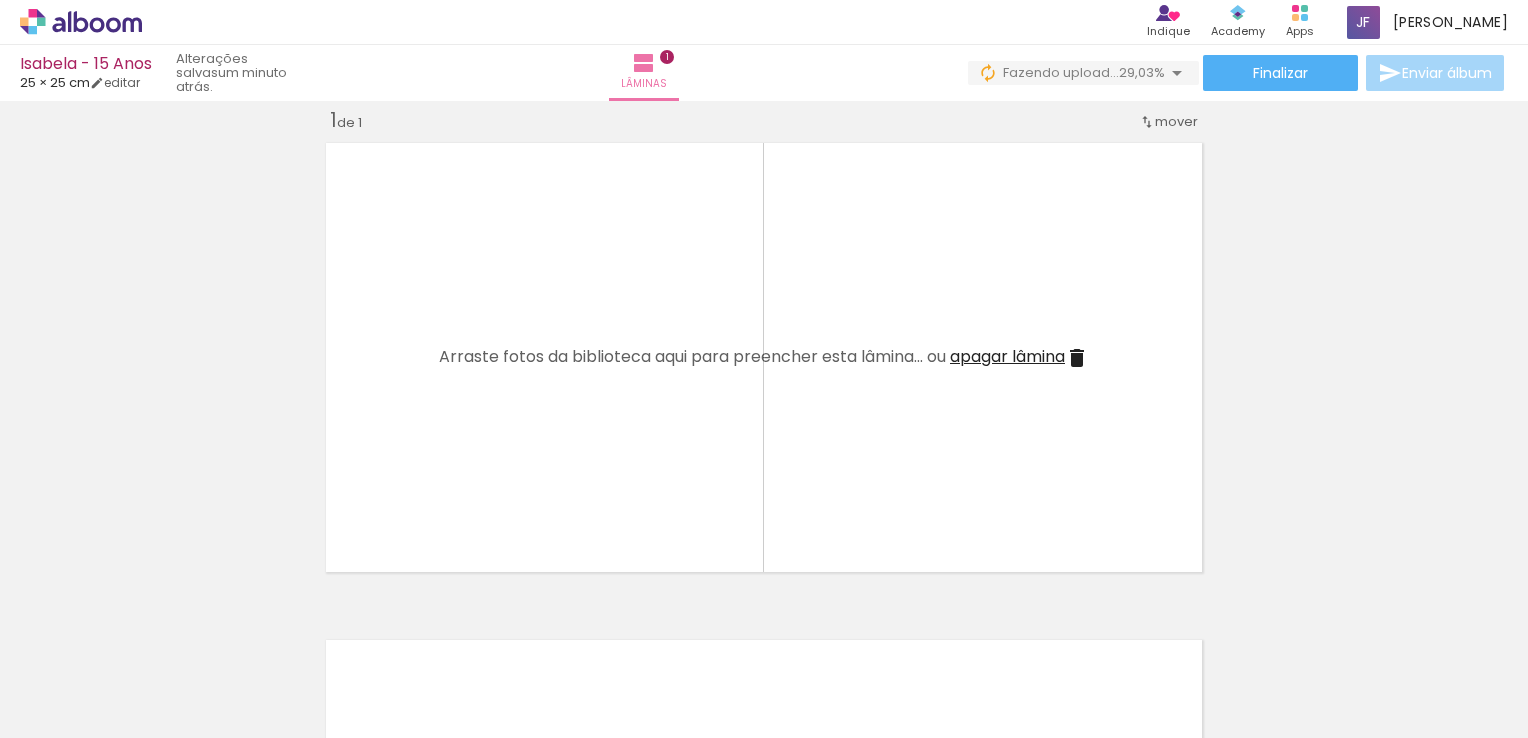 scroll, scrollTop: 0, scrollLeft: 0, axis: both 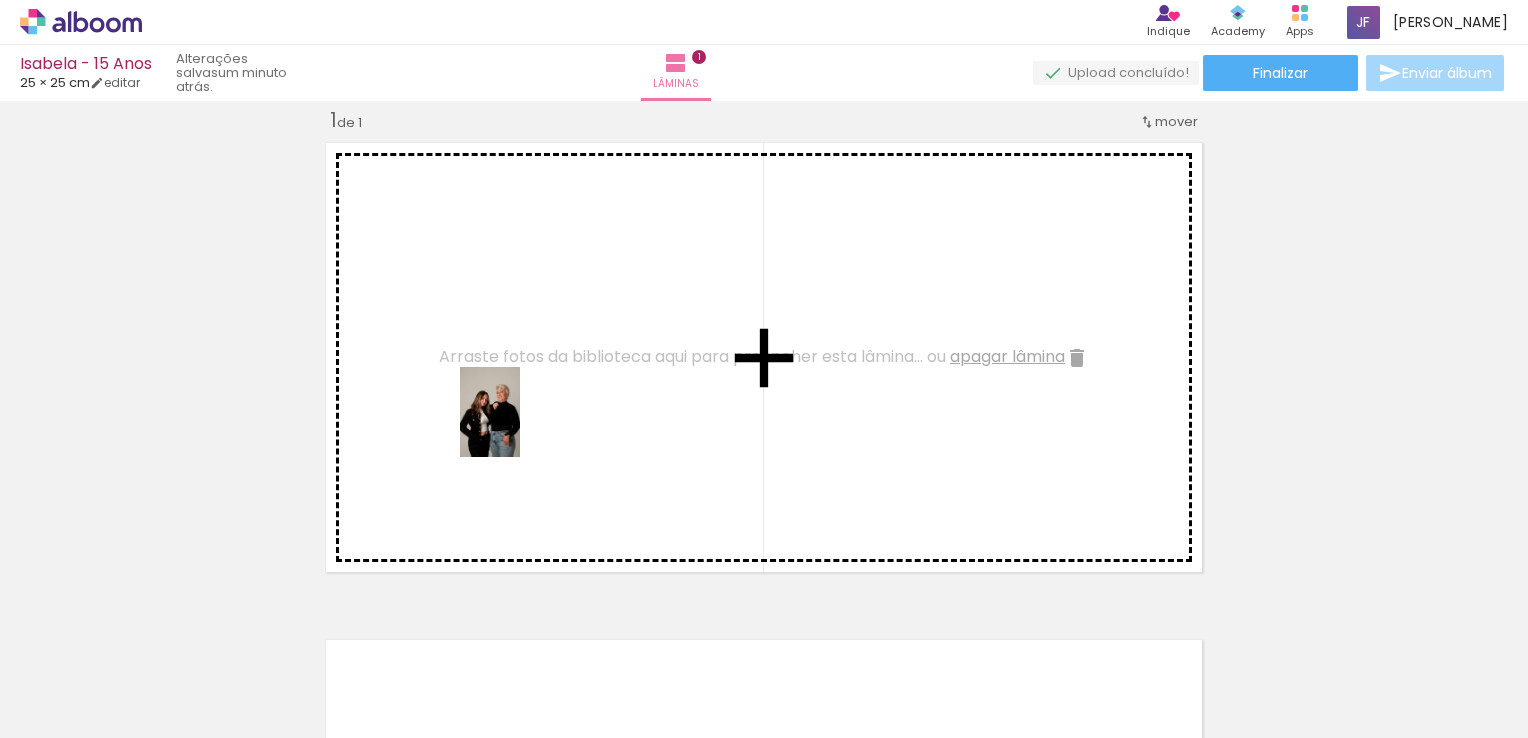 drag, startPoint x: 560, startPoint y: 666, endPoint x: 520, endPoint y: 397, distance: 271.9577 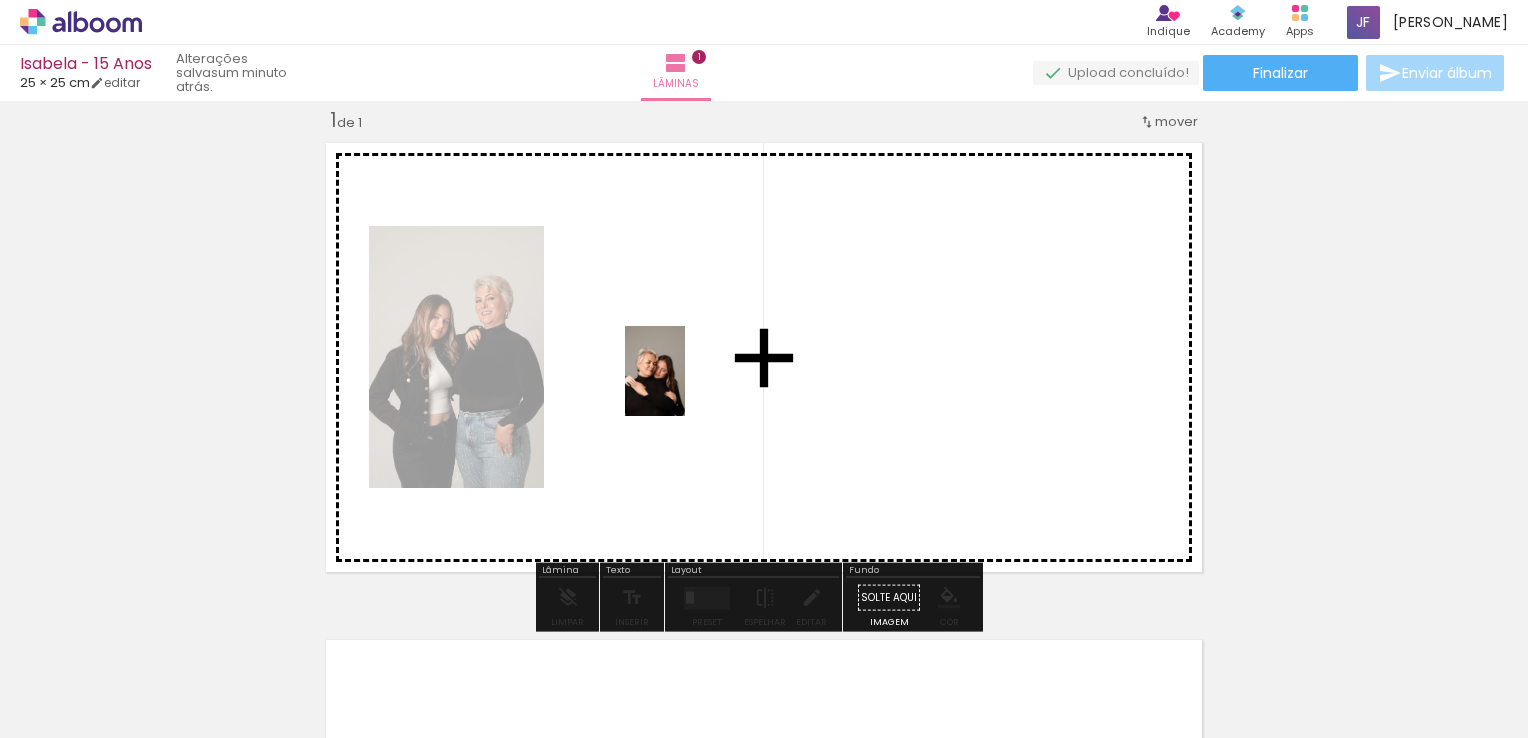 drag, startPoint x: 660, startPoint y: 680, endPoint x: 685, endPoint y: 386, distance: 295.061 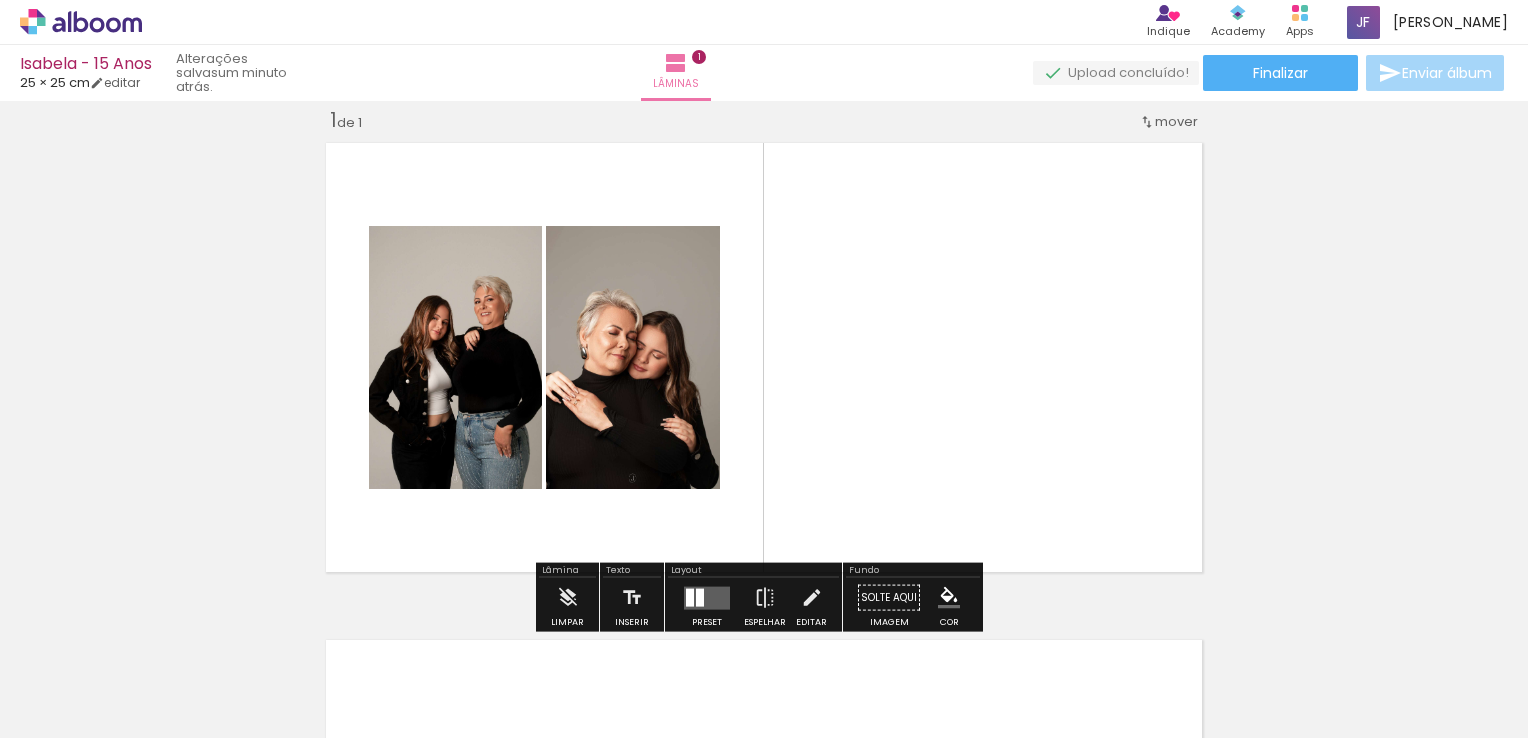 scroll, scrollTop: 0, scrollLeft: 1207, axis: horizontal 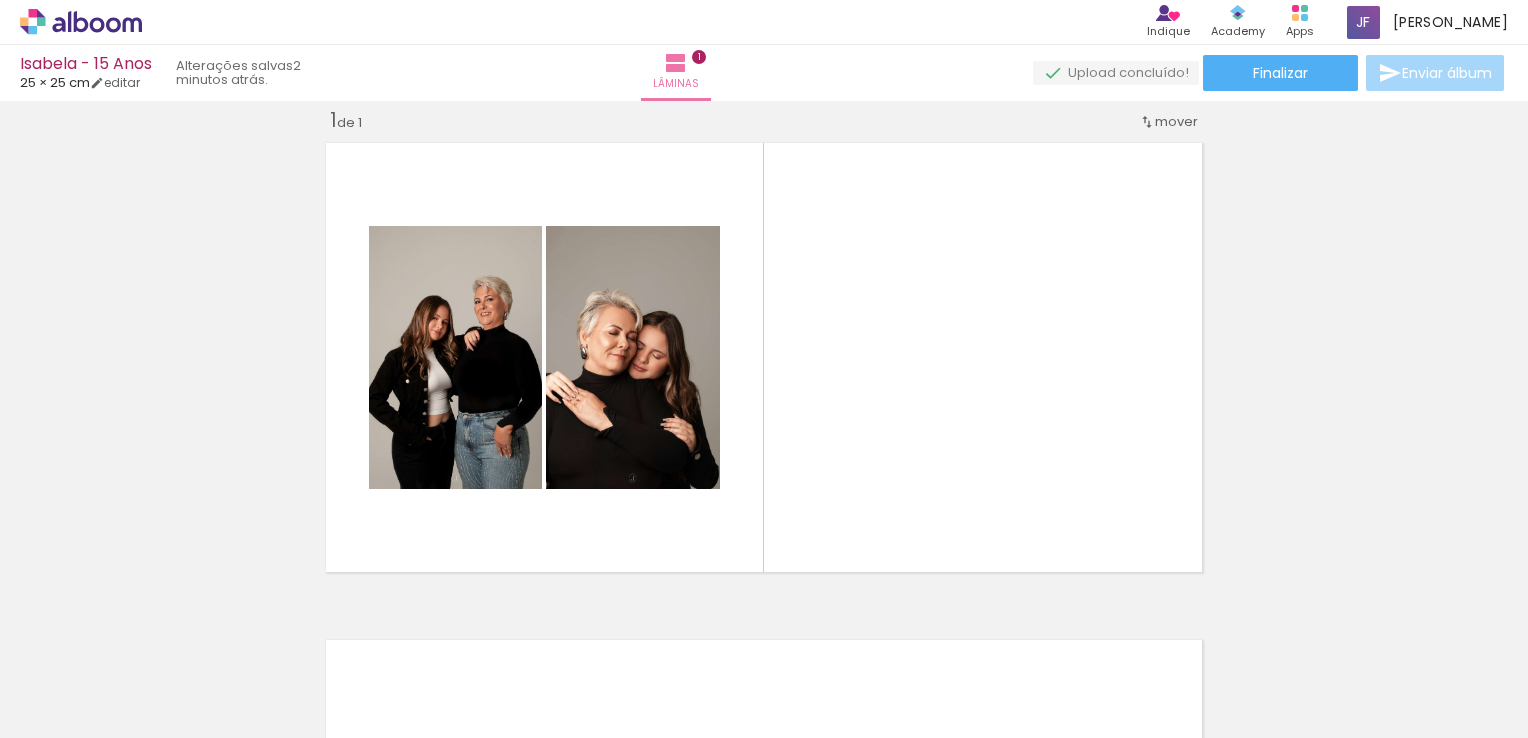 click at bounding box center (2156, 630) 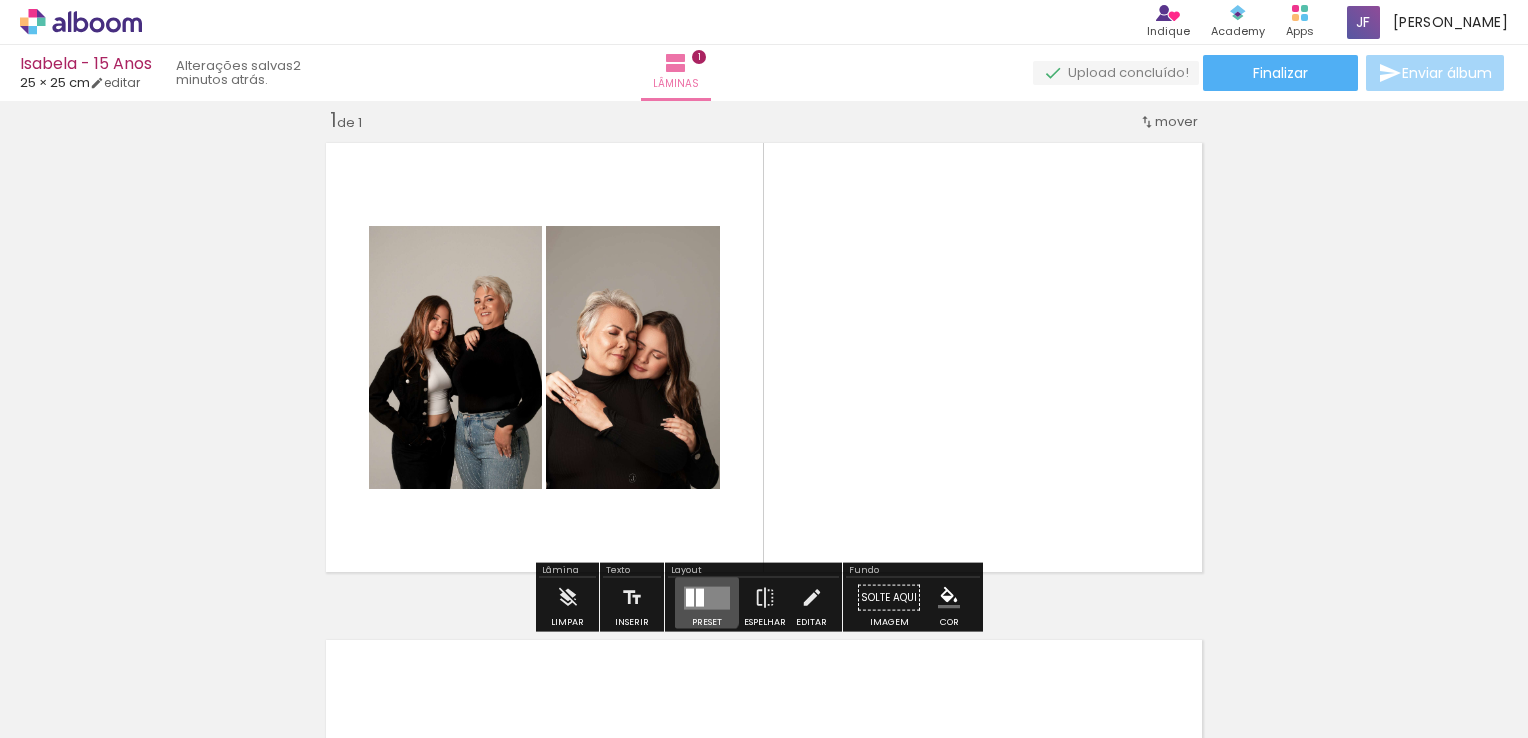 click at bounding box center [690, 597] 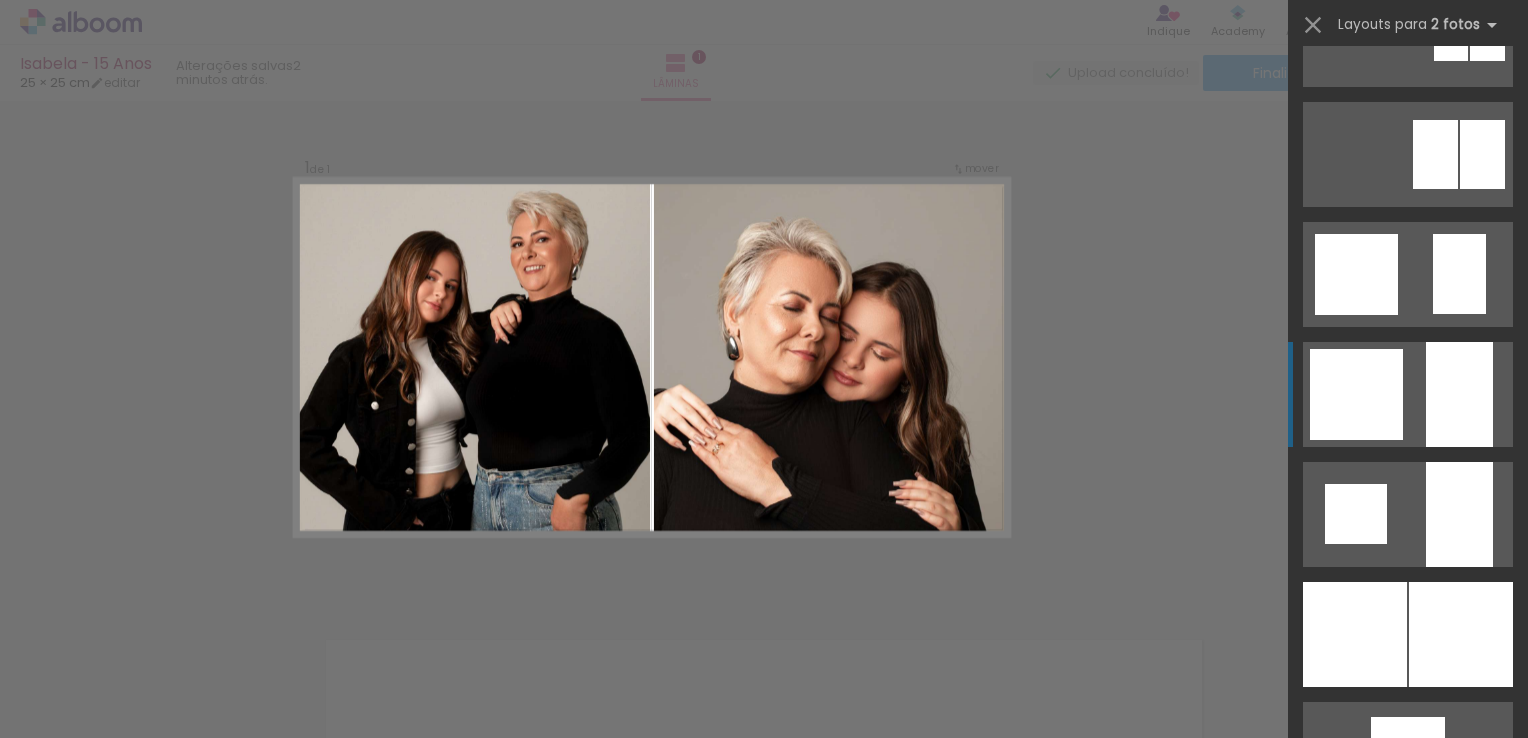 scroll, scrollTop: 1524, scrollLeft: 0, axis: vertical 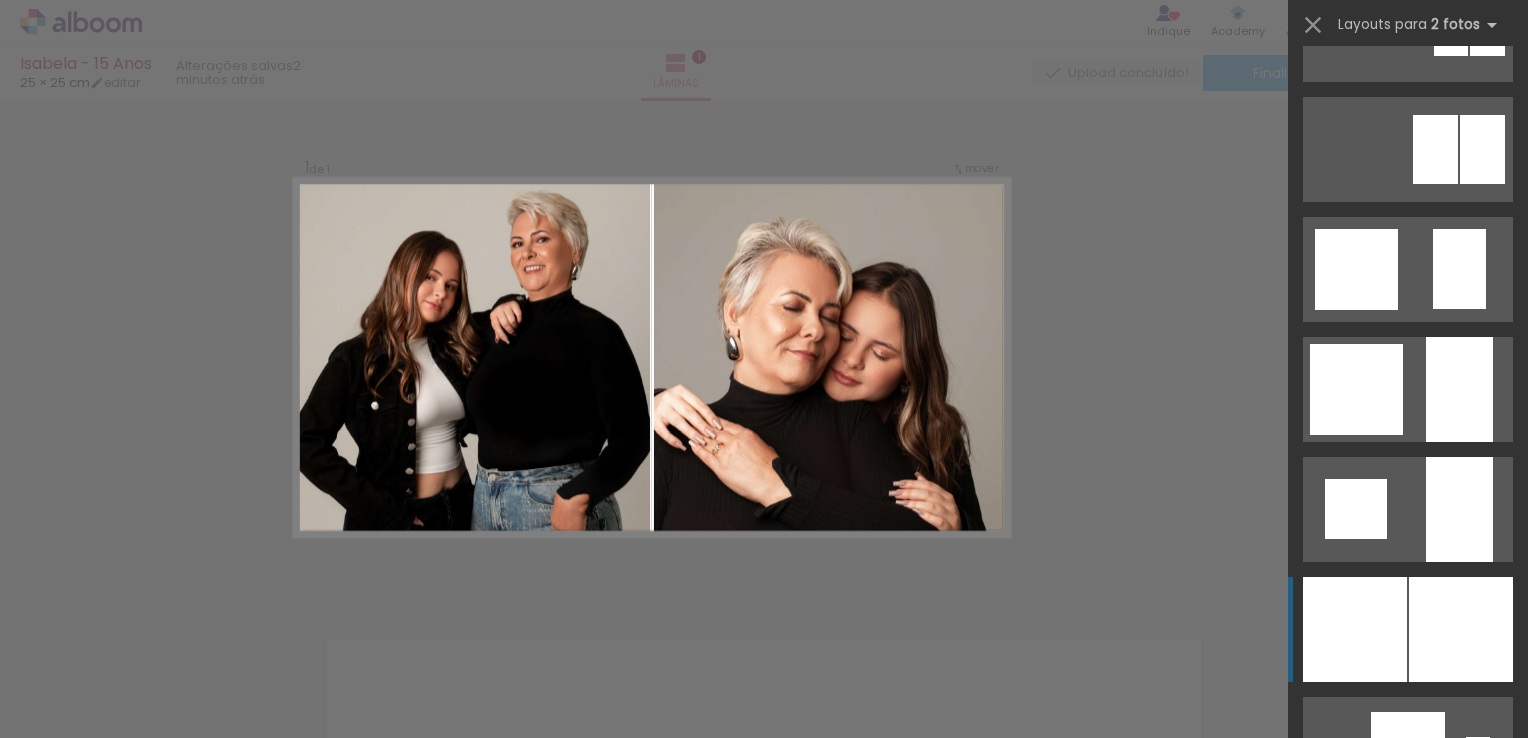 click at bounding box center (1459, 389) 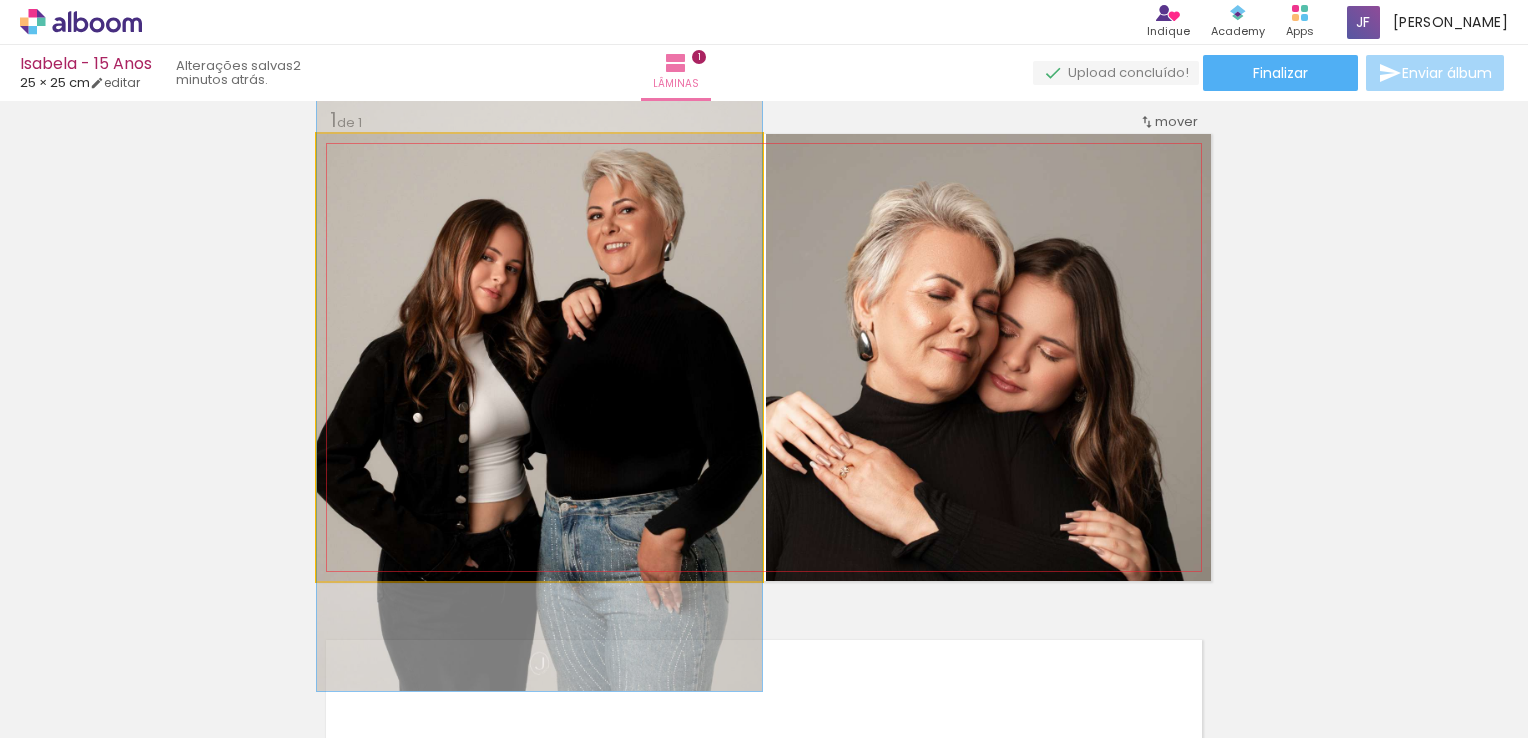 click 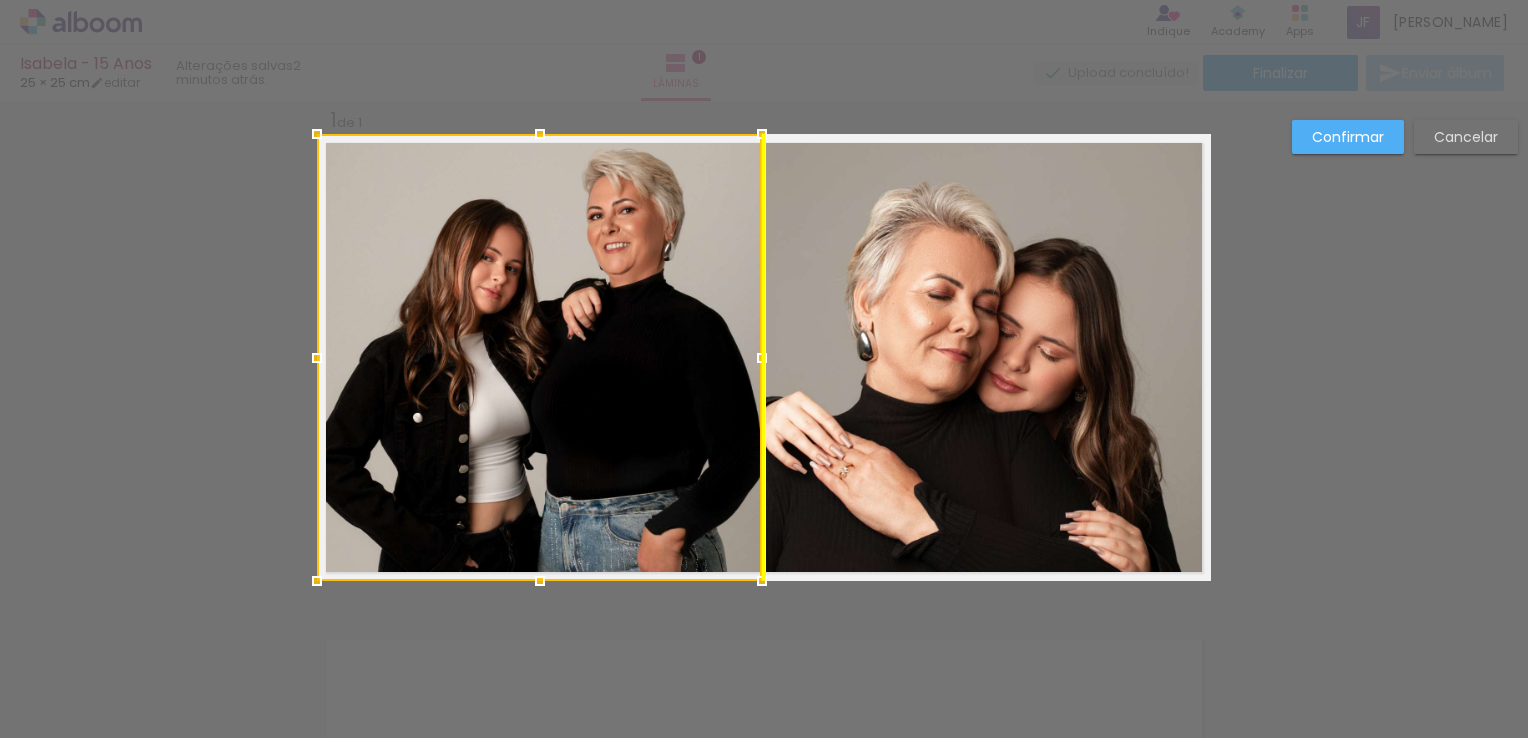 drag, startPoint x: 580, startPoint y: 305, endPoint x: 577, endPoint y: 322, distance: 17.262676 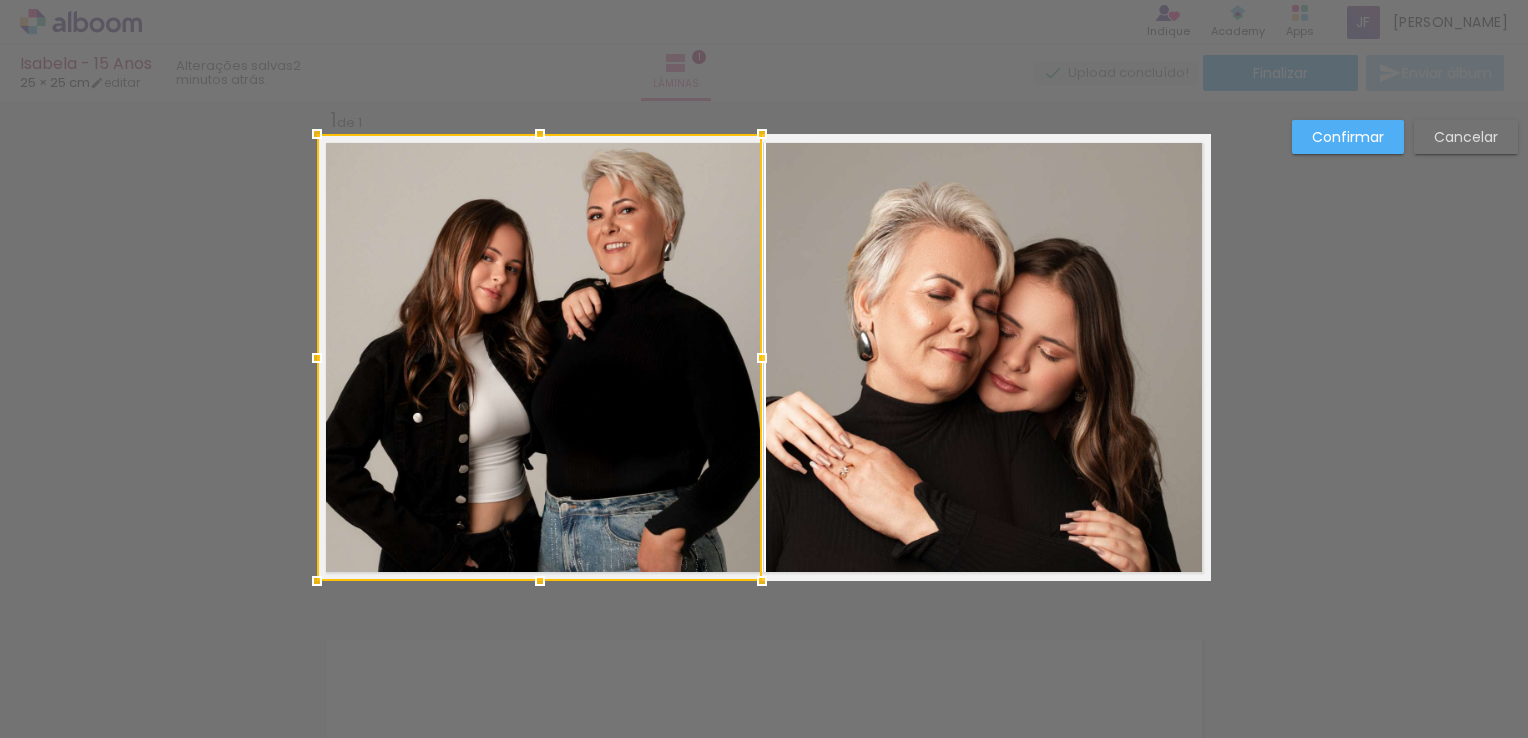 click at bounding box center (539, 357) 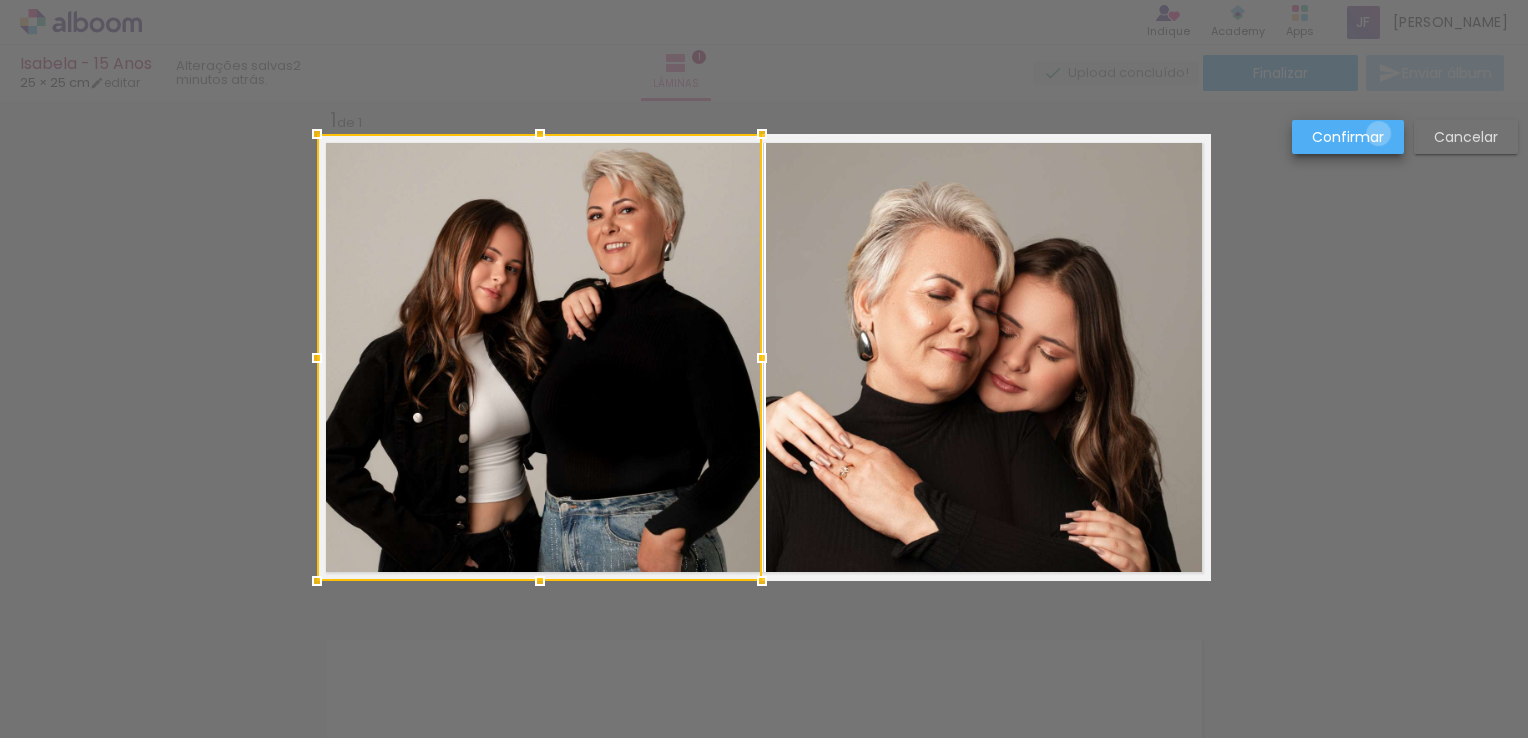 click on "Confirmar" at bounding box center (0, 0) 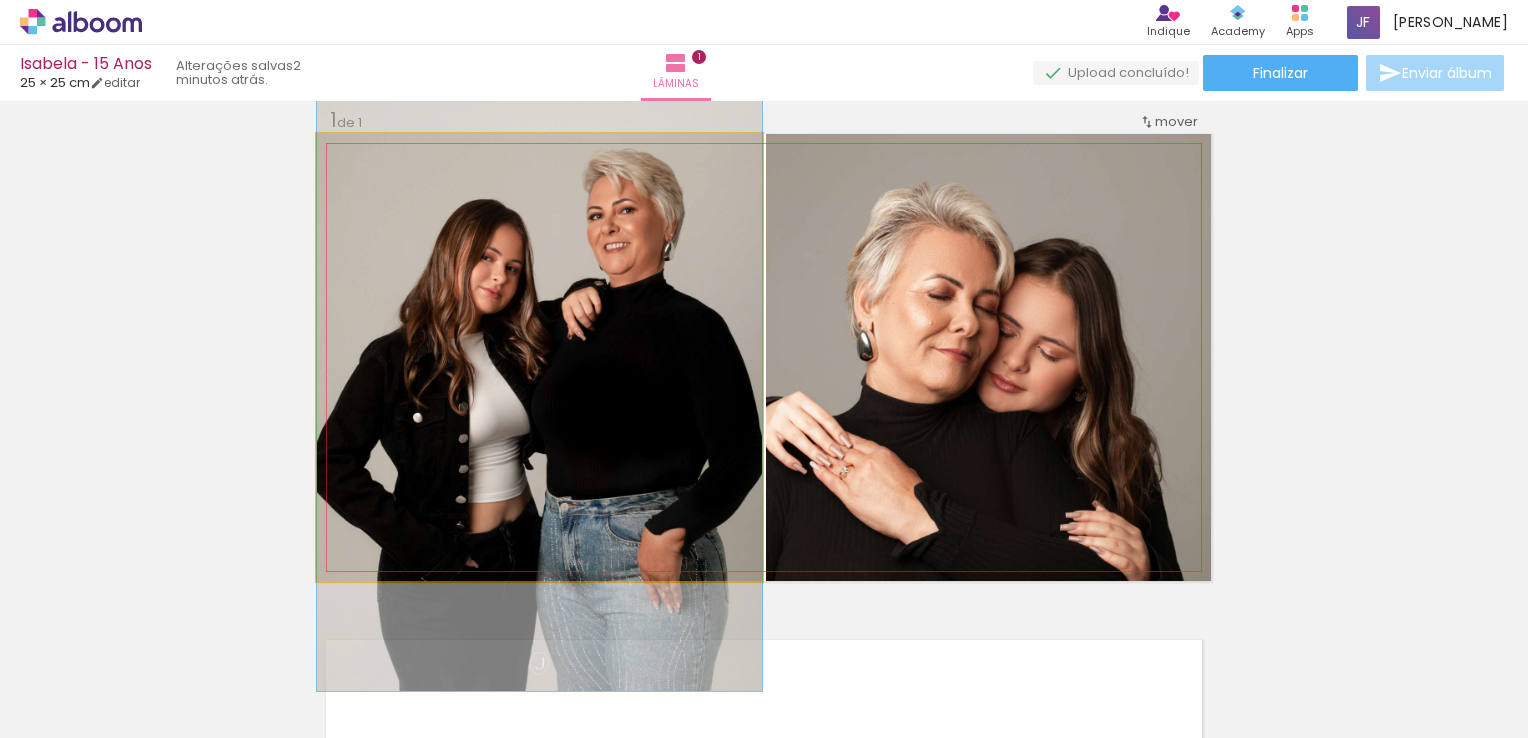 click 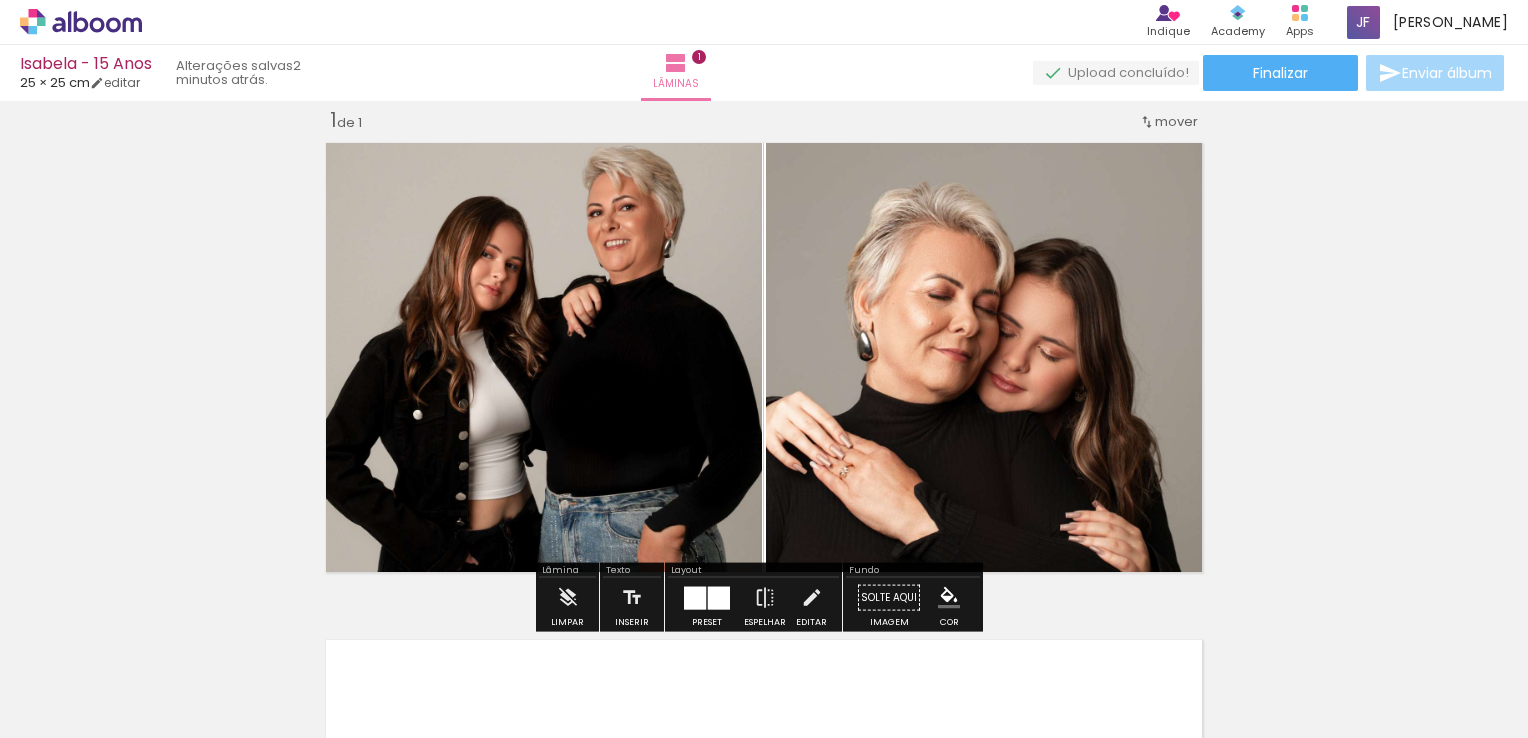 click on "Inserir lâmina 1  de 1" at bounding box center [764, 580] 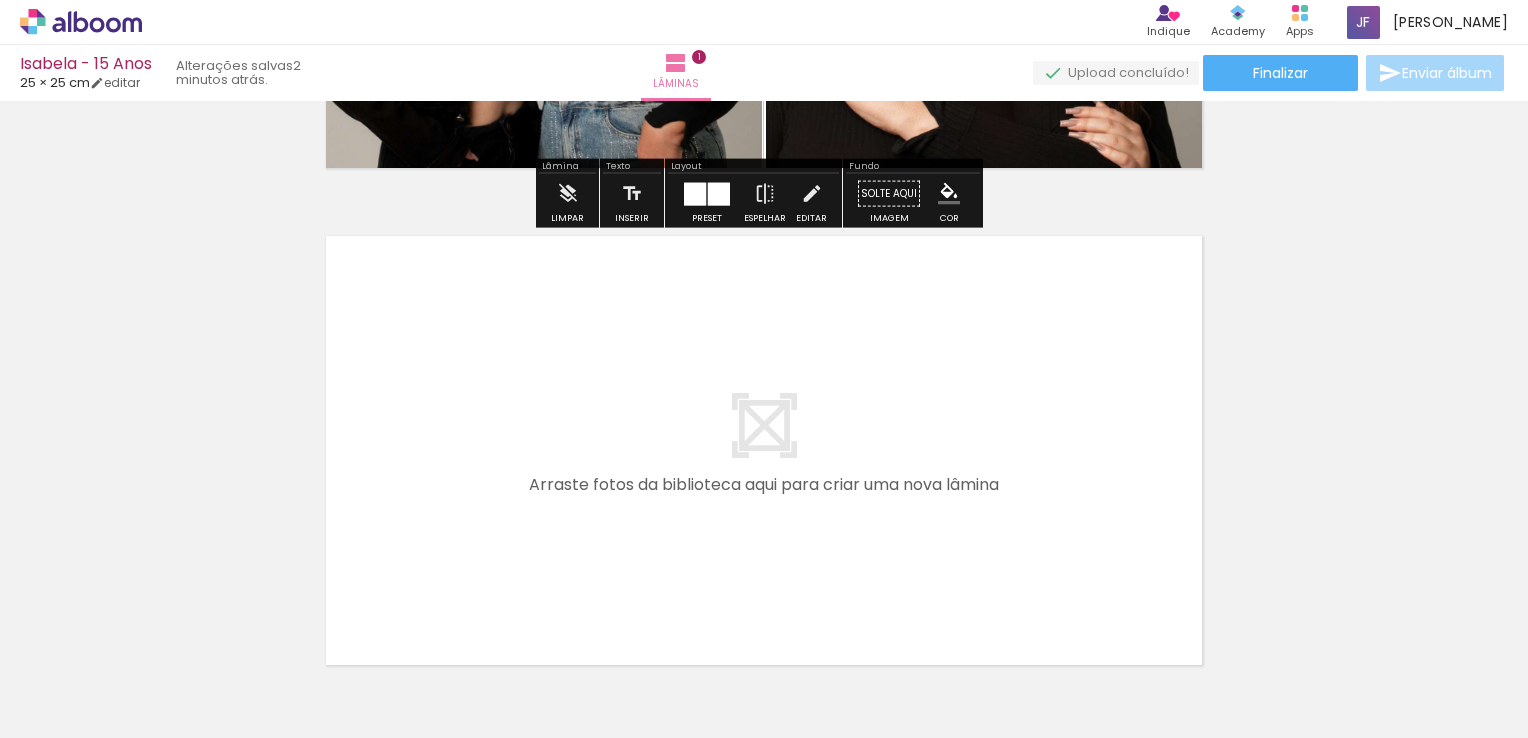 scroll, scrollTop: 436, scrollLeft: 0, axis: vertical 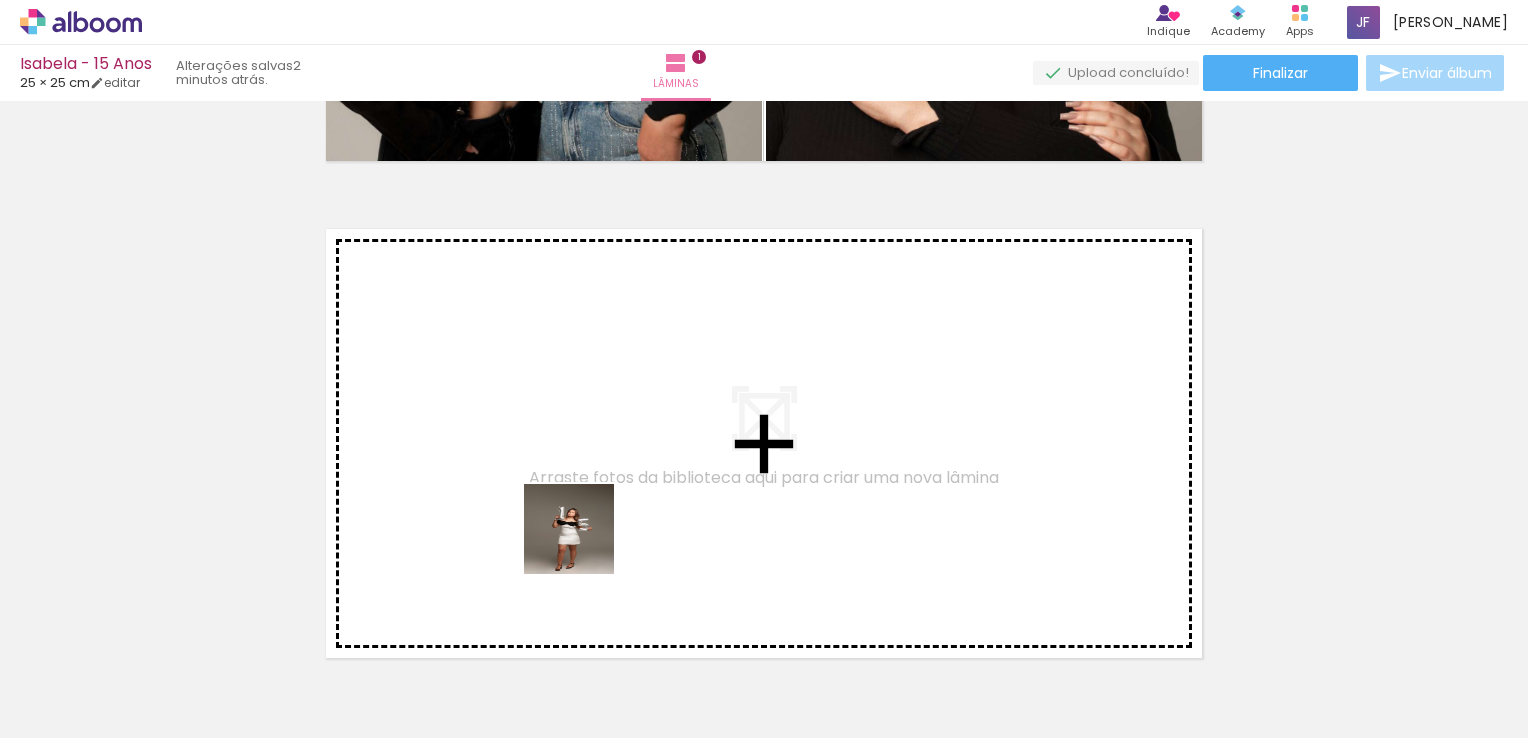drag, startPoint x: 494, startPoint y: 687, endPoint x: 650, endPoint y: 385, distance: 339.91174 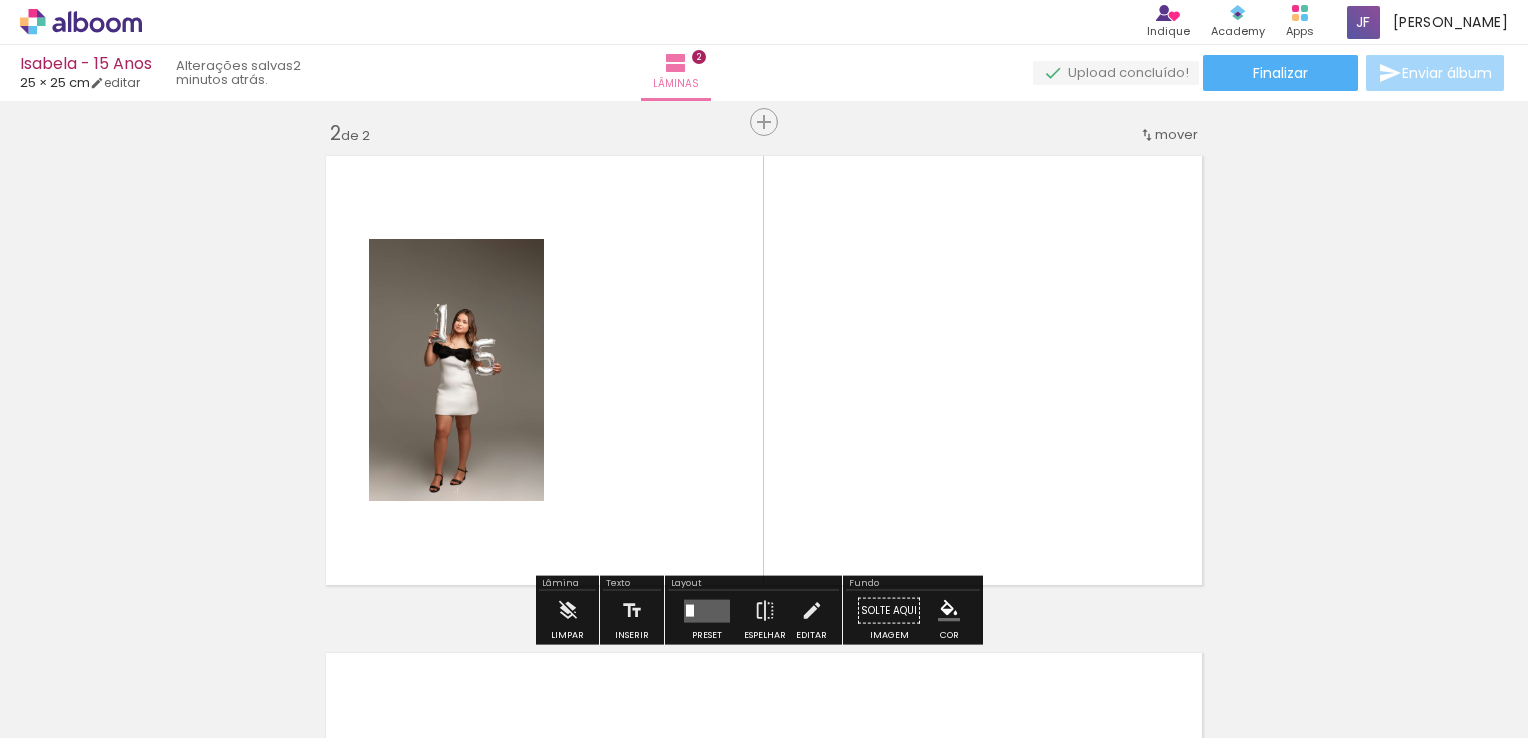 scroll, scrollTop: 522, scrollLeft: 0, axis: vertical 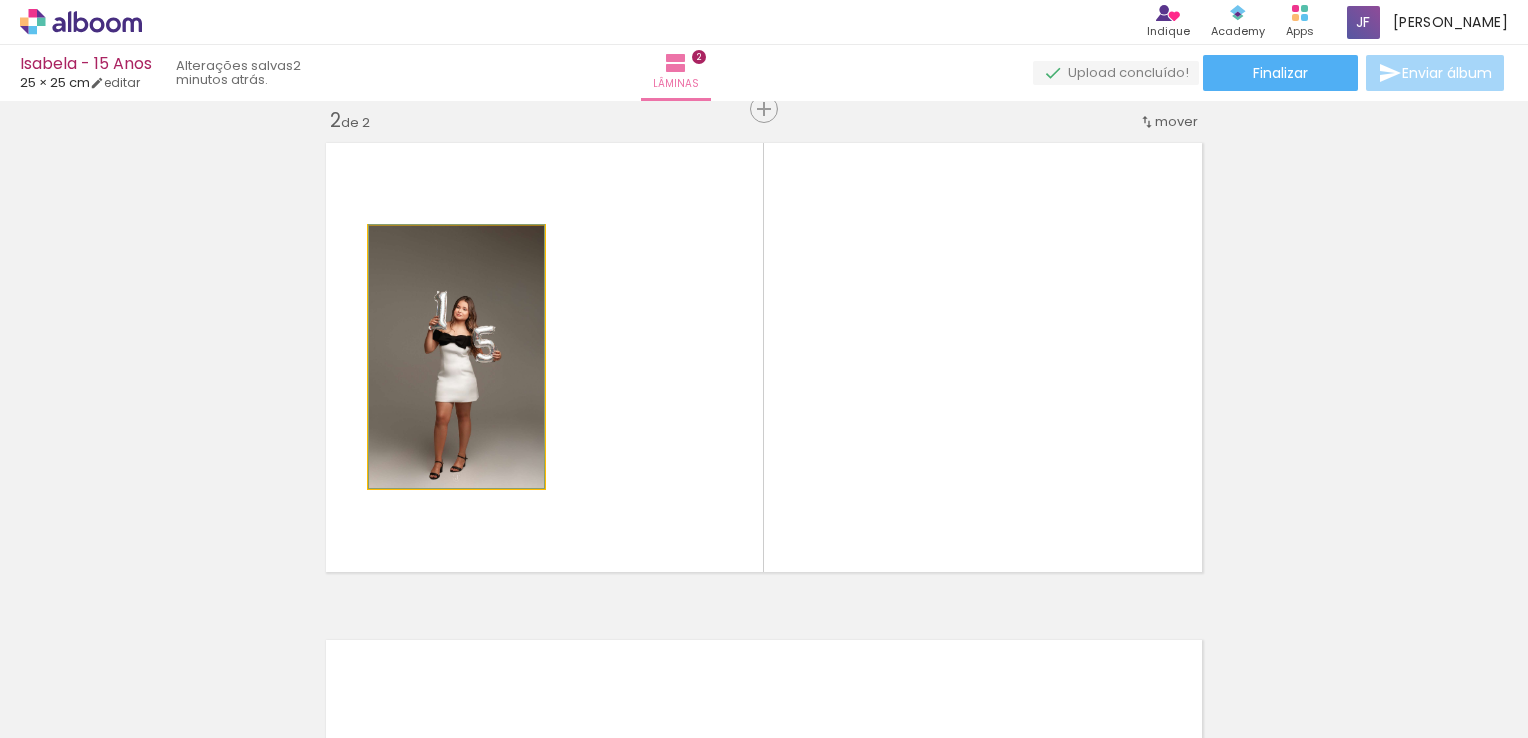 drag, startPoint x: 463, startPoint y: 375, endPoint x: 178, endPoint y: 469, distance: 300.10165 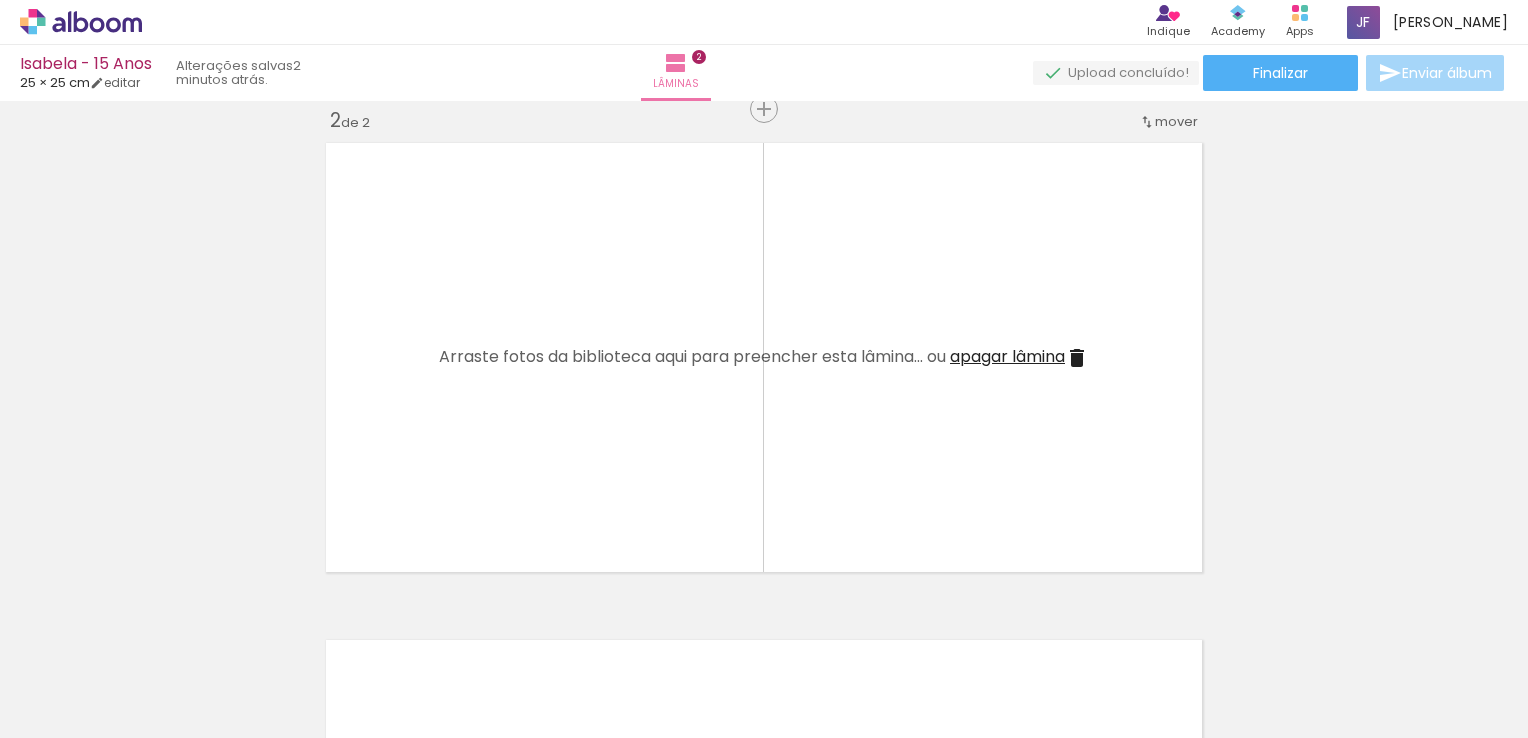 scroll, scrollTop: 0, scrollLeft: 368, axis: horizontal 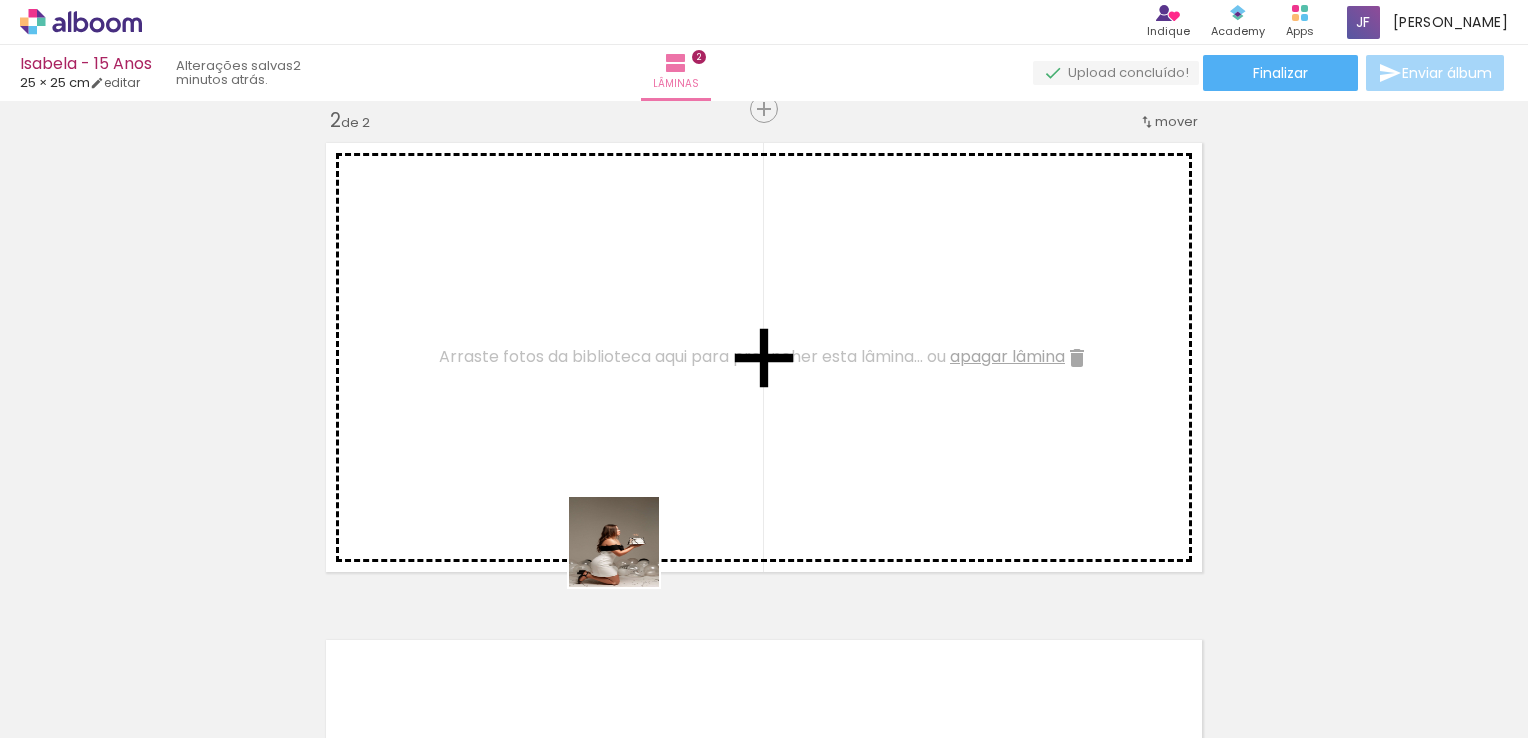 drag, startPoint x: 499, startPoint y: 684, endPoint x: 704, endPoint y: 427, distance: 328.7461 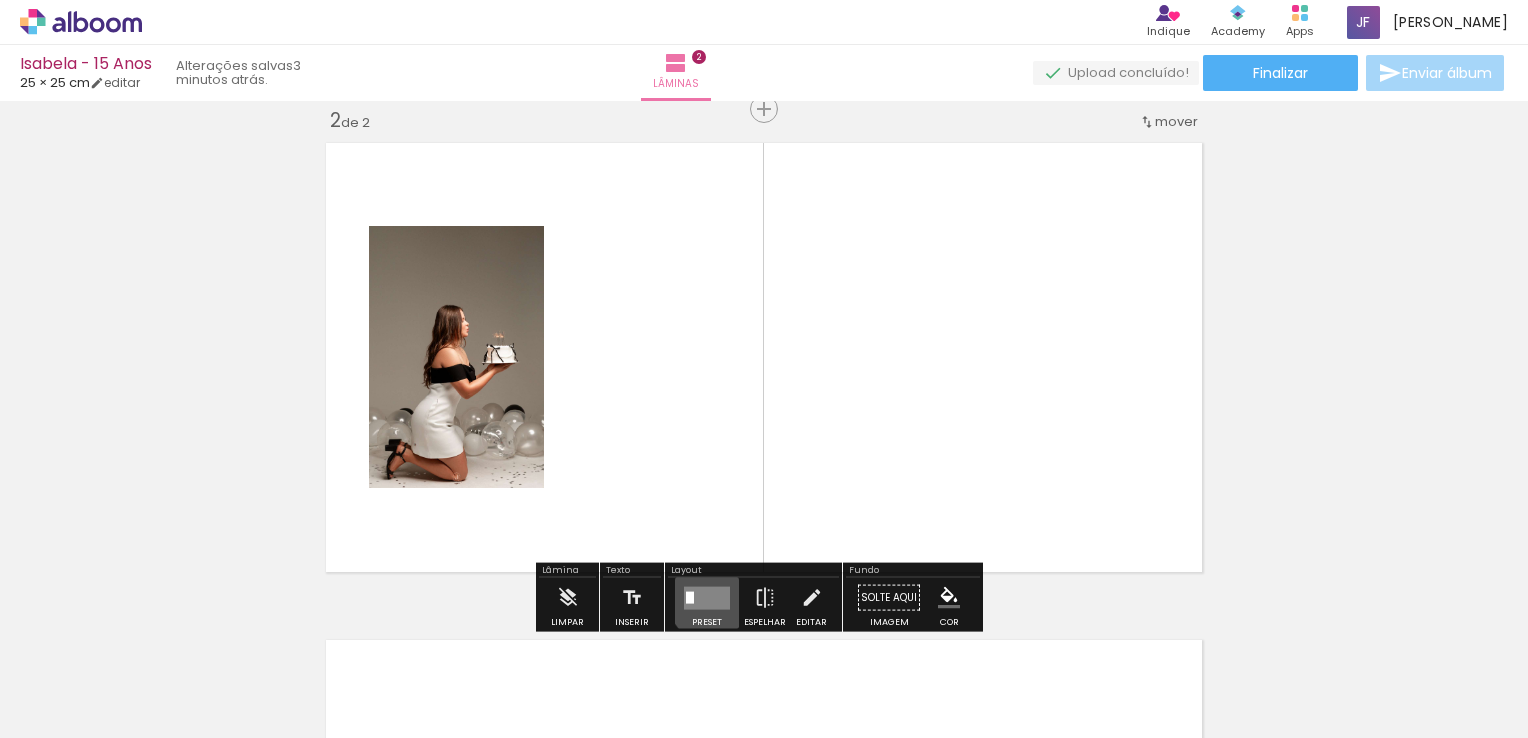 click at bounding box center [707, 597] 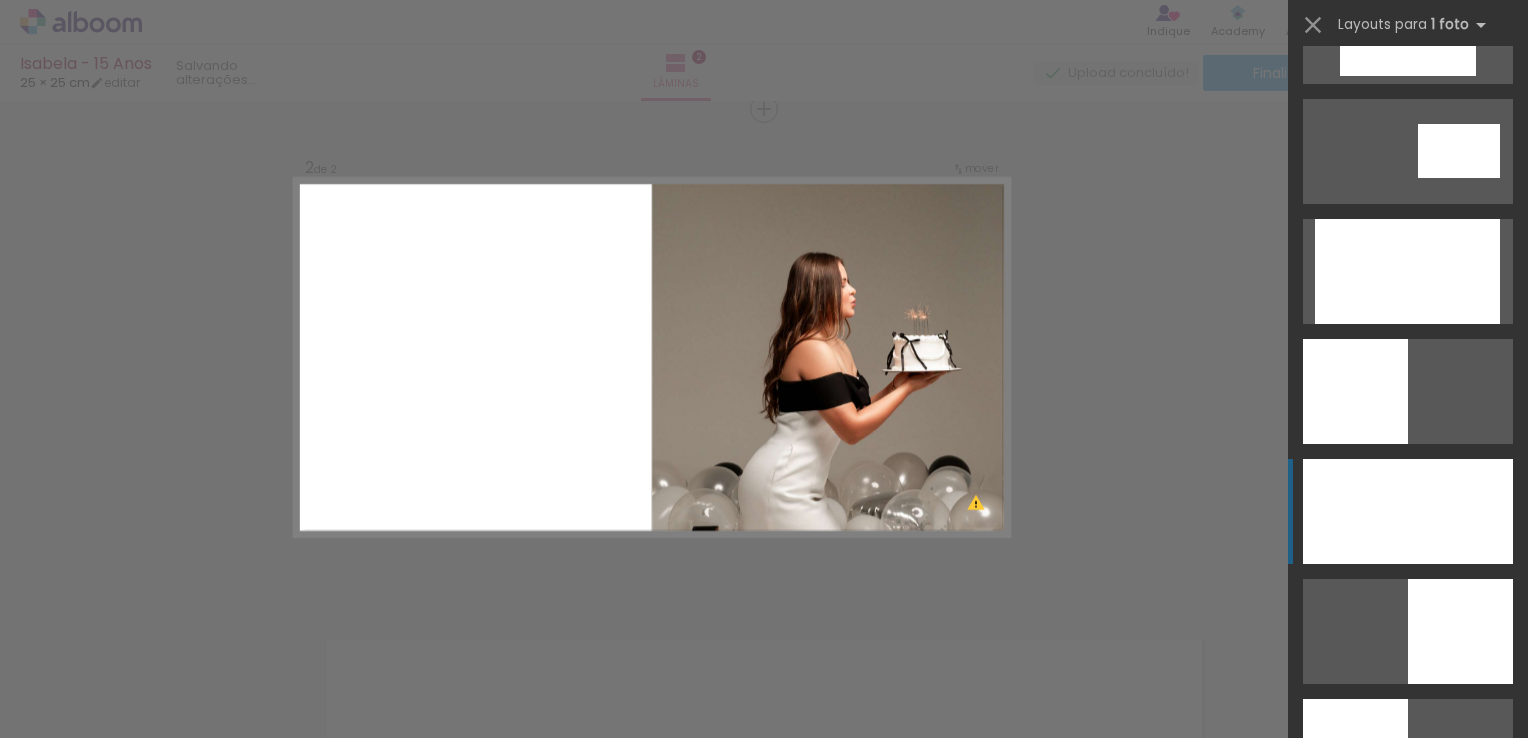 scroll, scrollTop: 3928, scrollLeft: 0, axis: vertical 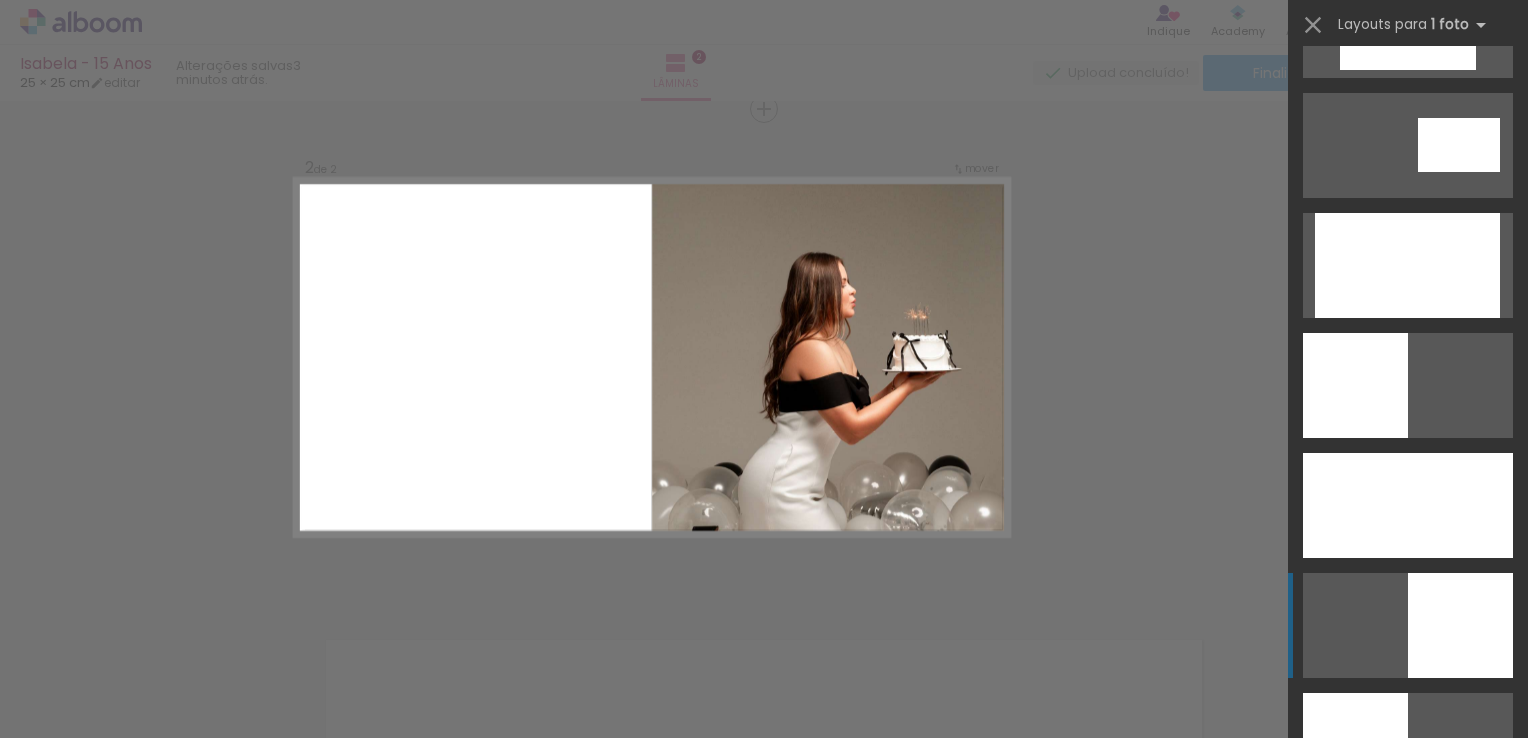 click at bounding box center [1460, 625] 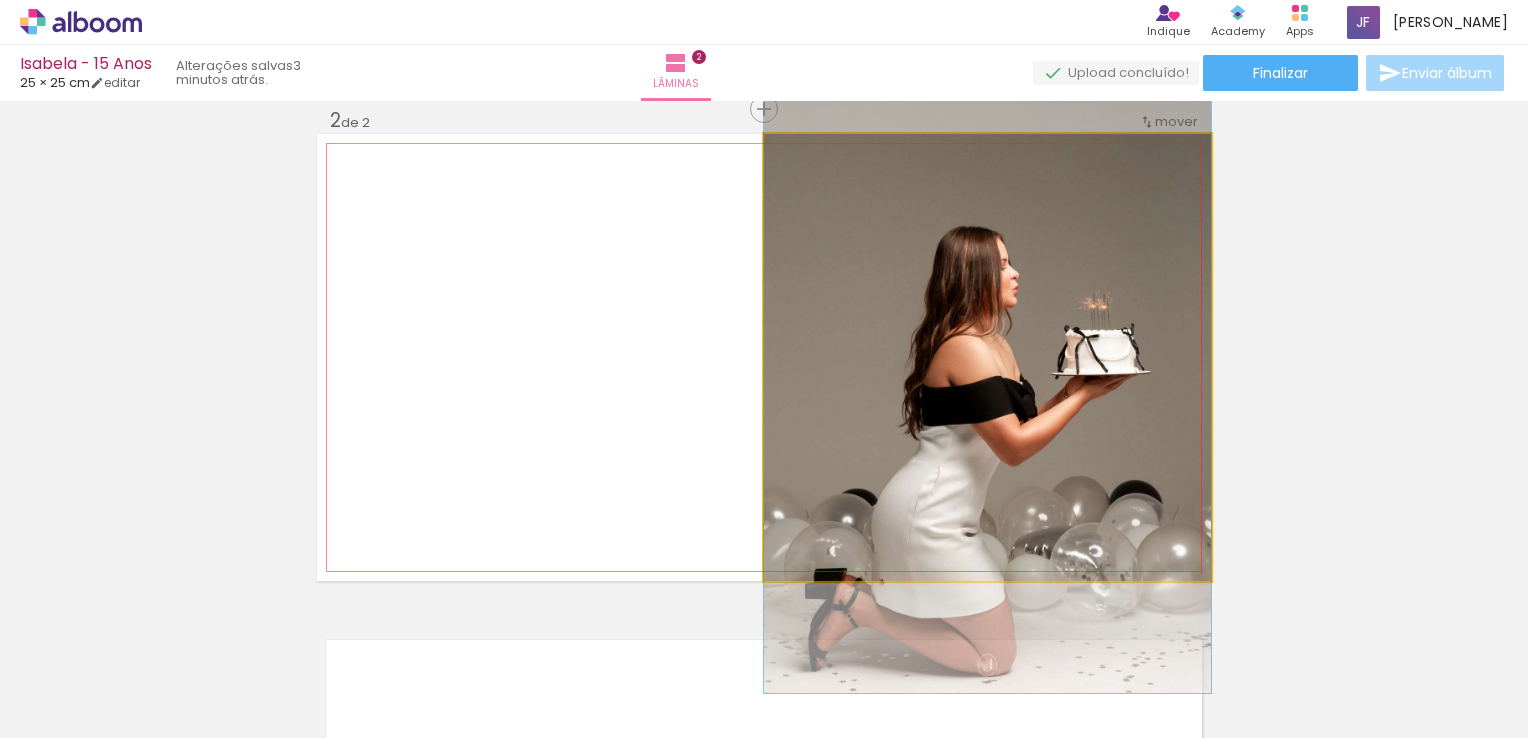 click 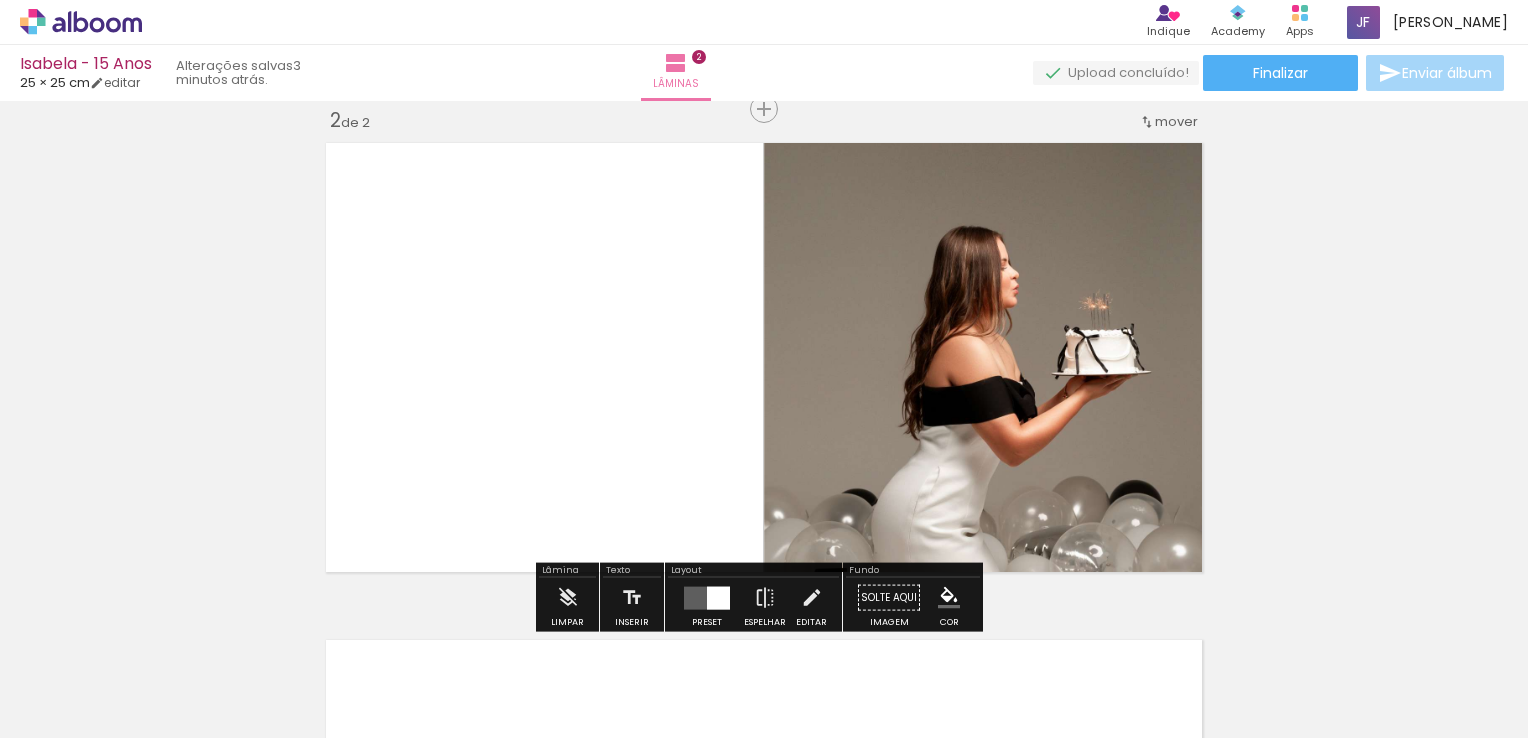 click 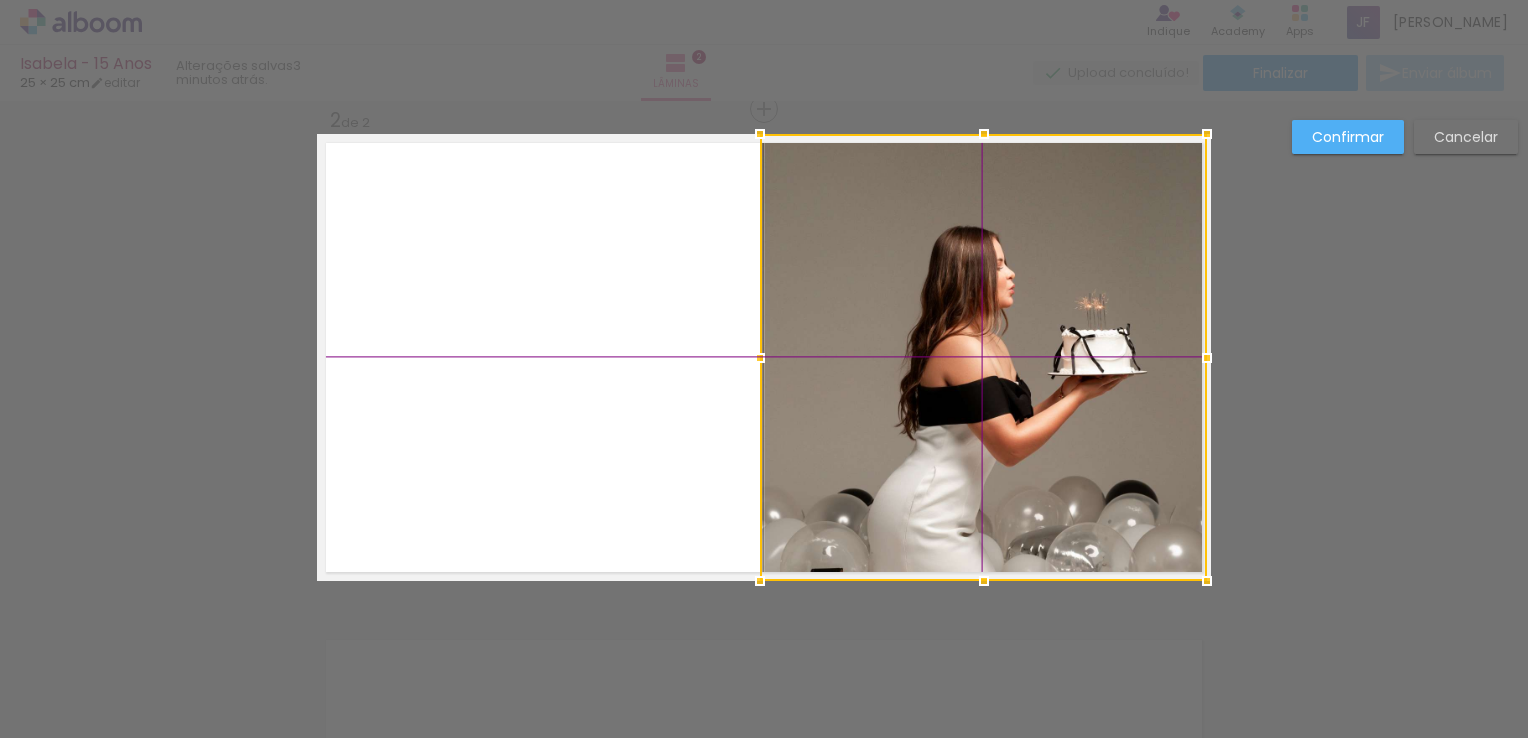 click at bounding box center (983, 357) 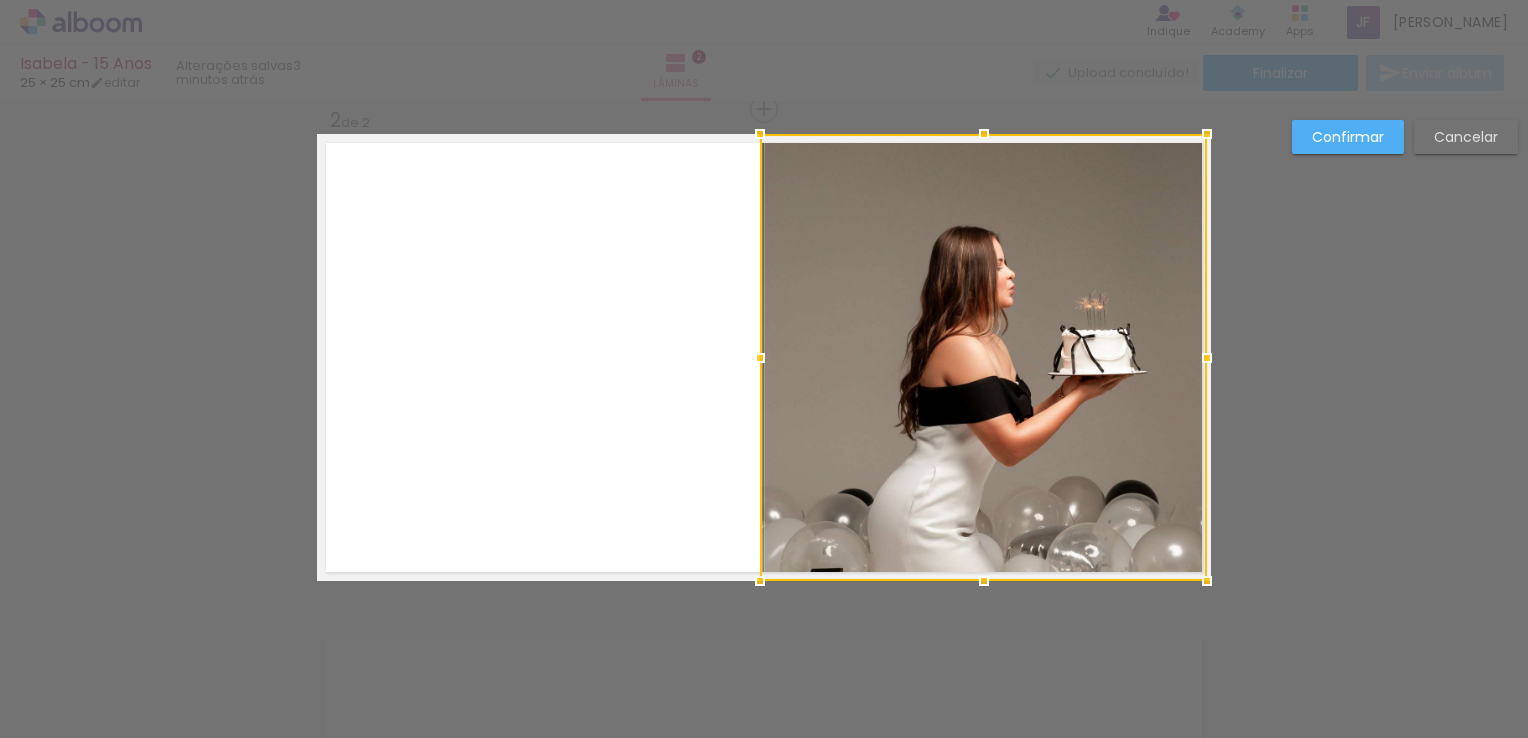 click on "Confirmar Cancelar" at bounding box center (1400, 144) 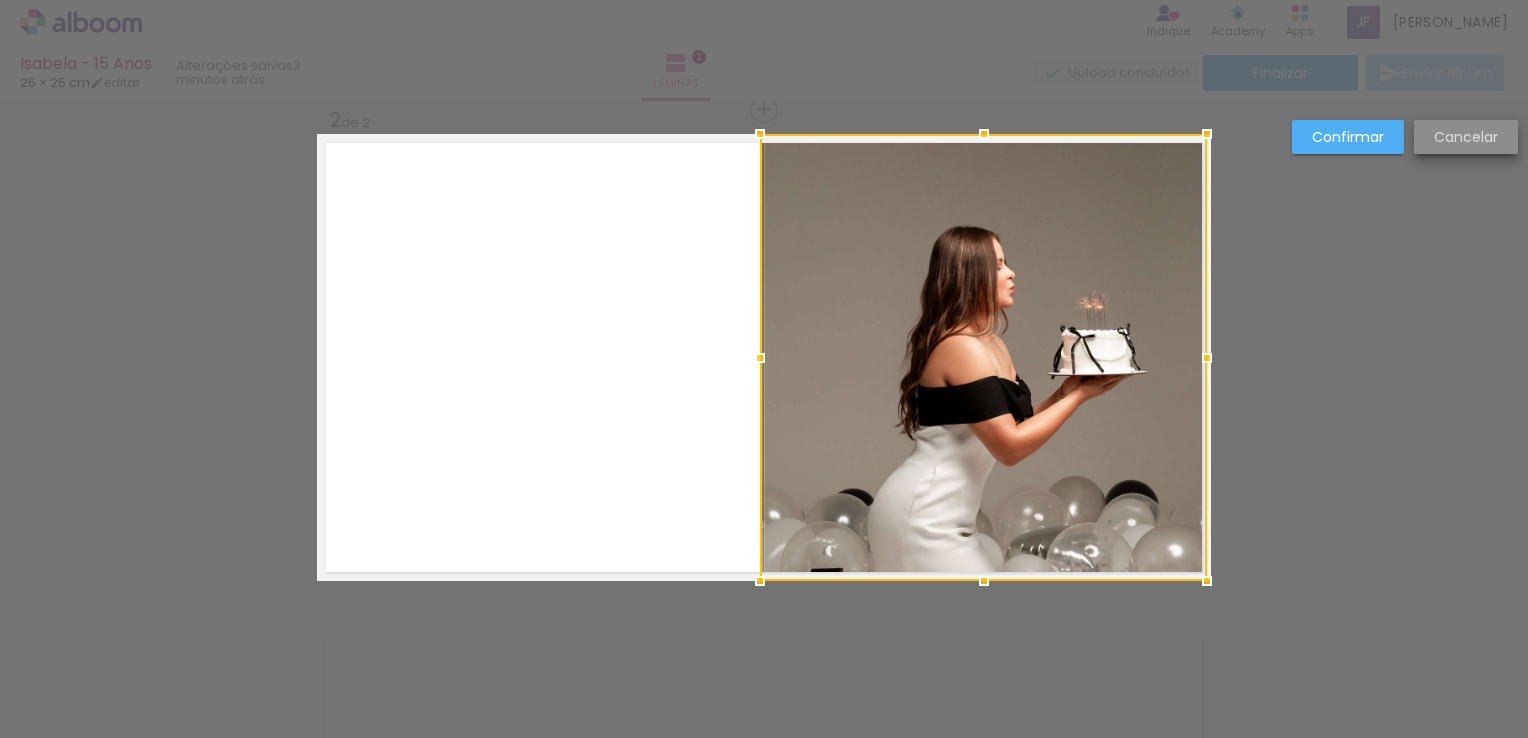 click on "Cancelar" at bounding box center [0, 0] 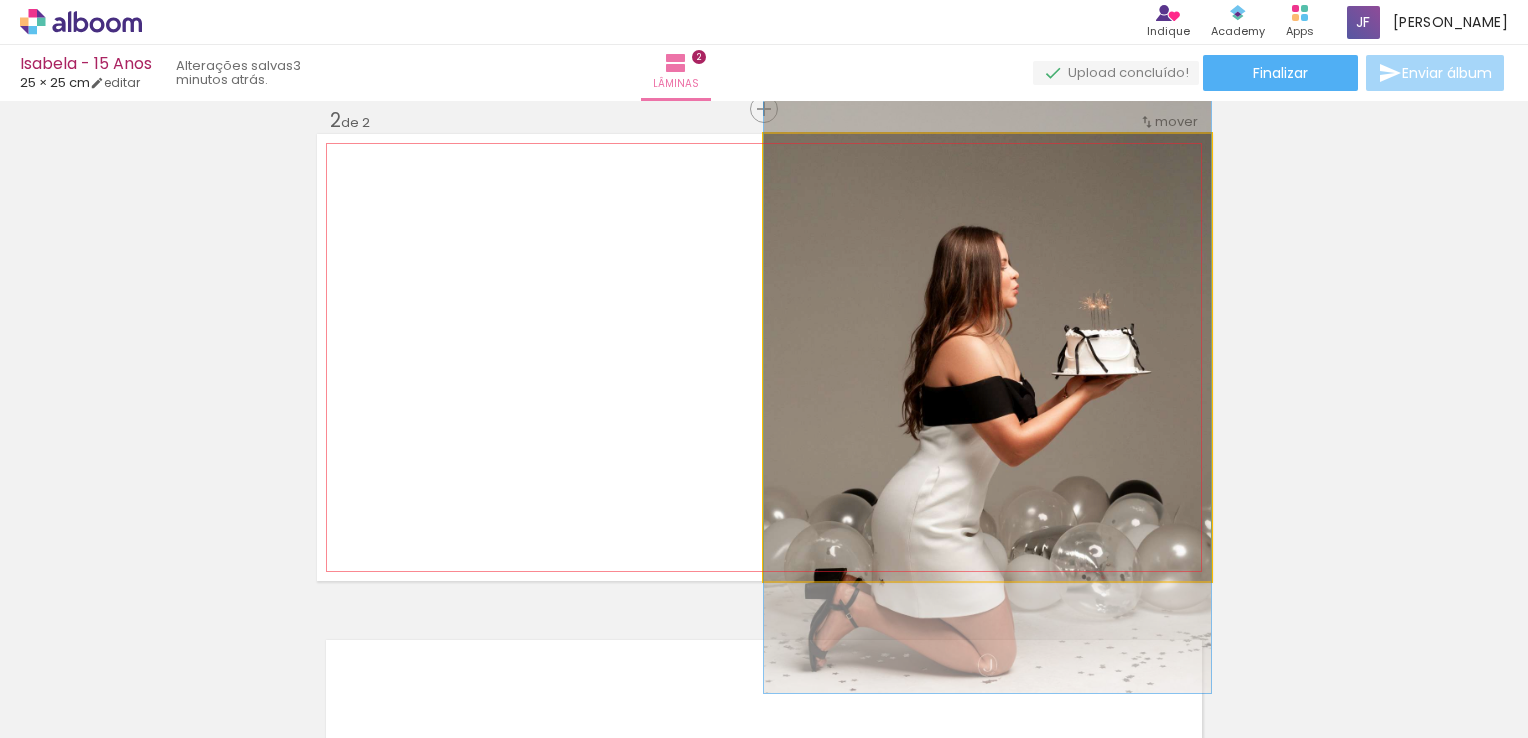 click 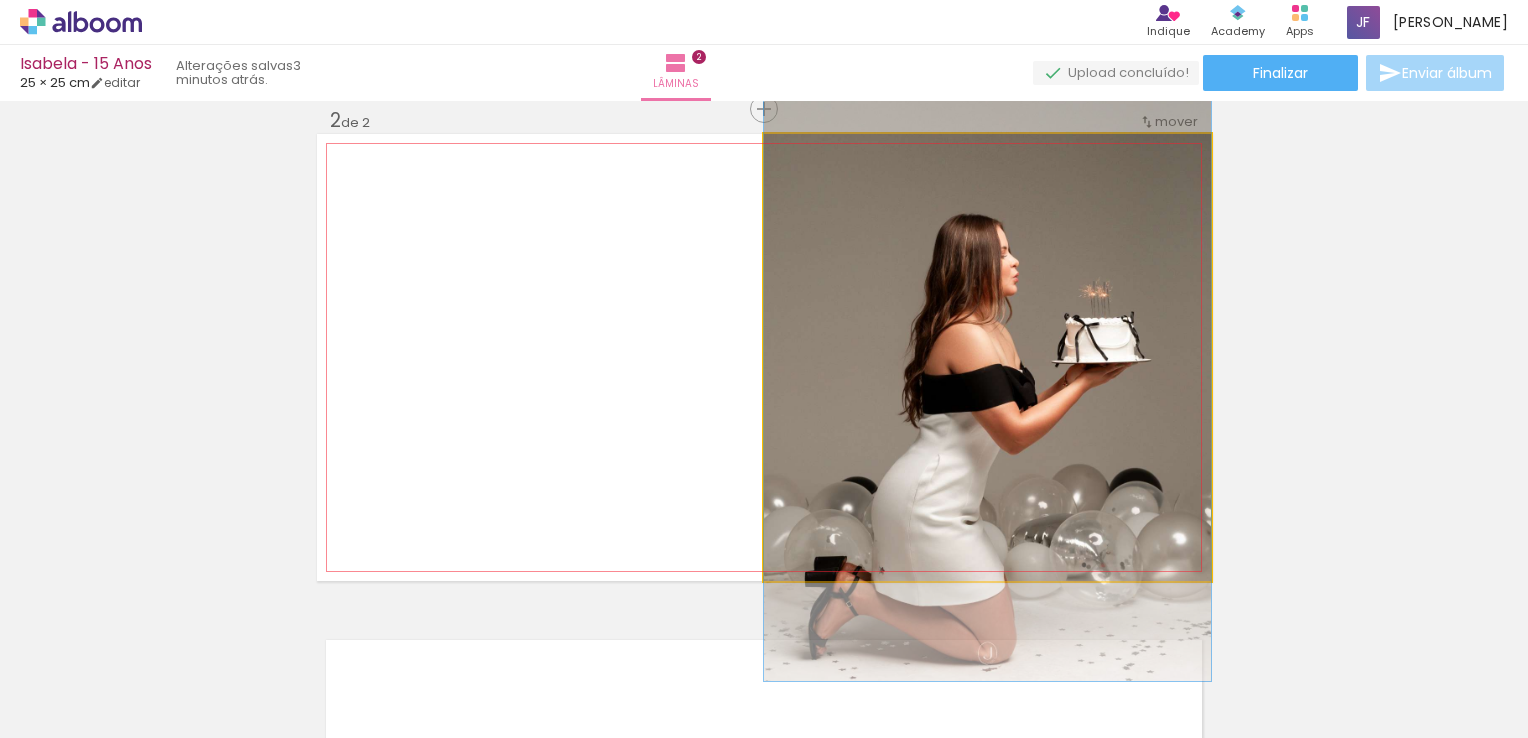 drag, startPoint x: 1017, startPoint y: 360, endPoint x: 1034, endPoint y: 348, distance: 20.808653 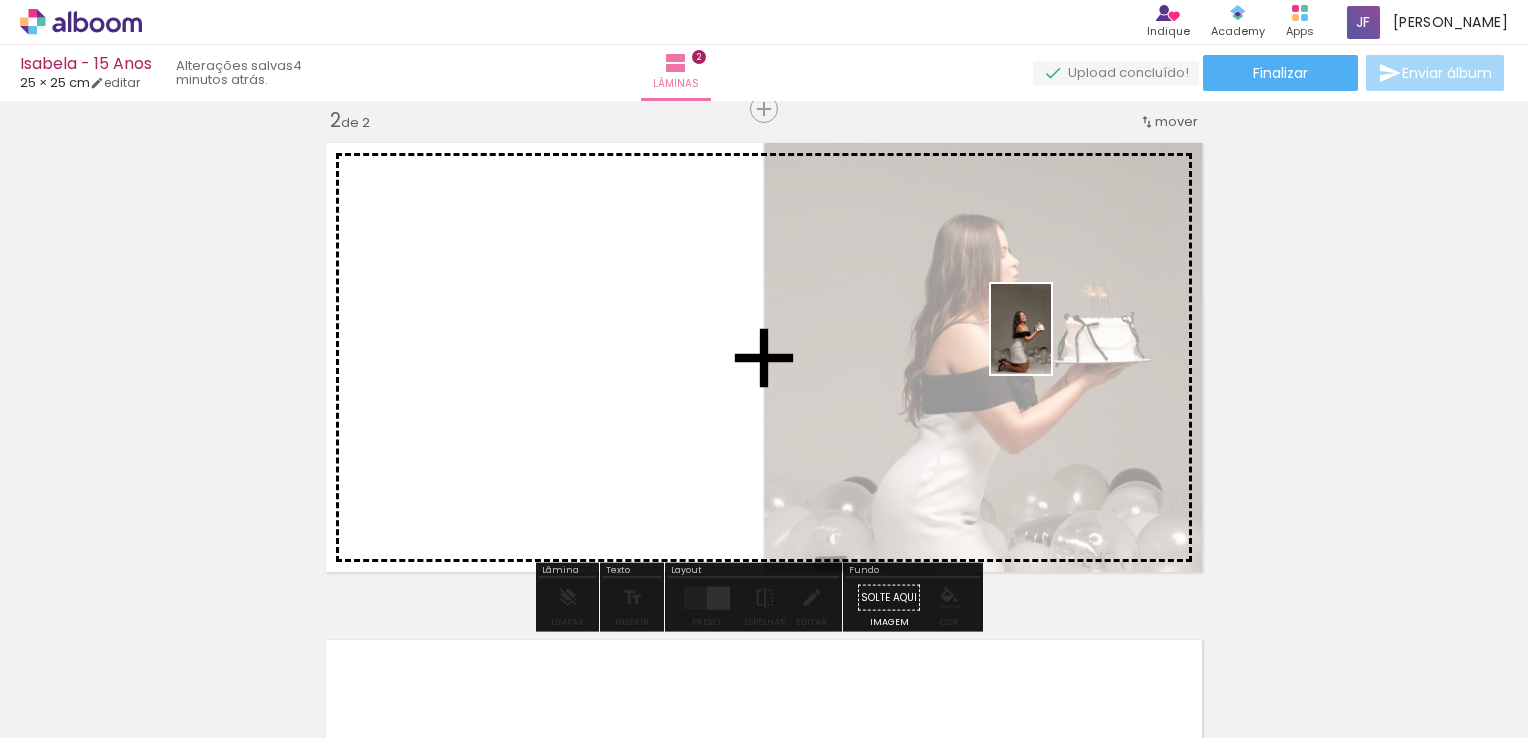 drag, startPoint x: 620, startPoint y: 681, endPoint x: 1074, endPoint y: 351, distance: 561.2629 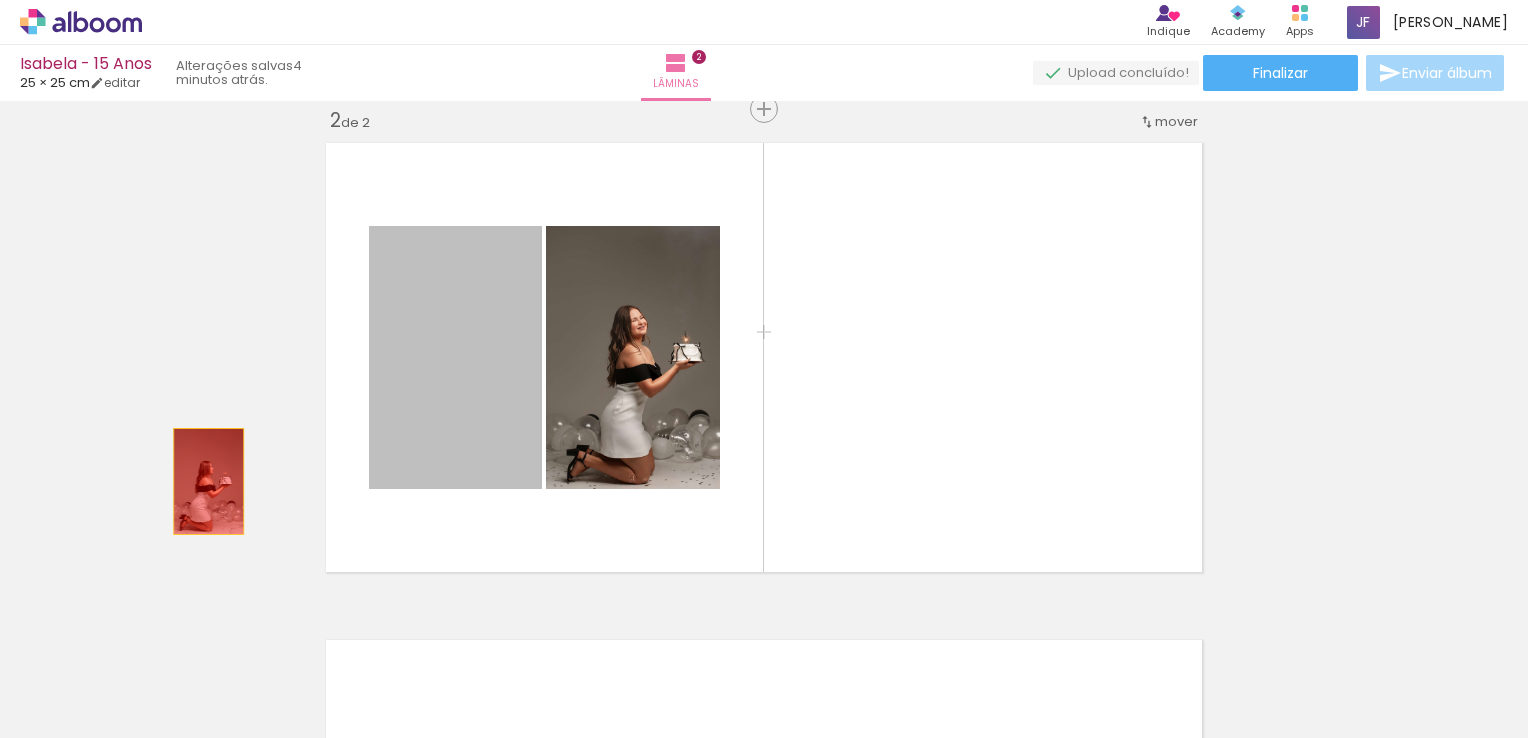 drag, startPoint x: 503, startPoint y: 407, endPoint x: 172, endPoint y: 472, distance: 337.3218 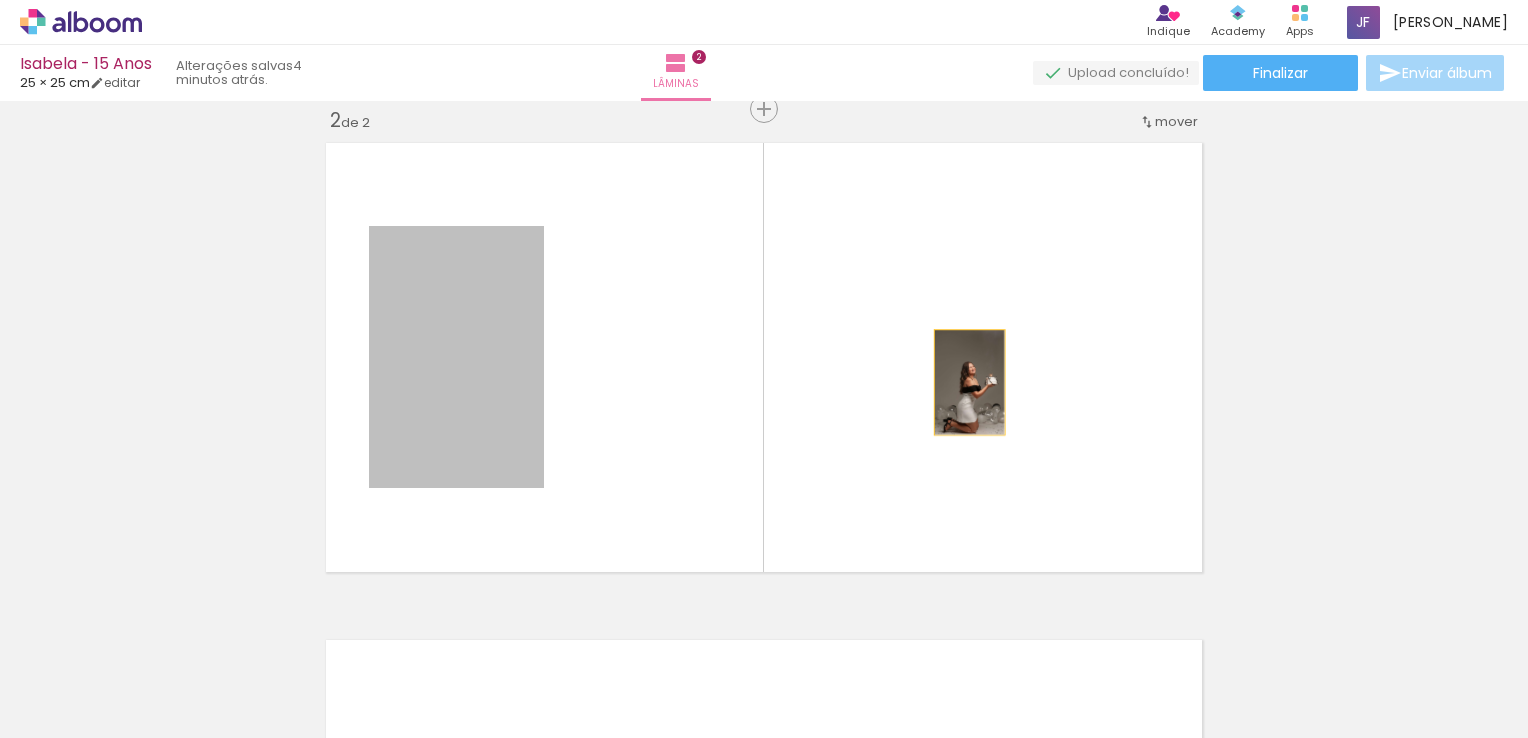 drag, startPoint x: 415, startPoint y: 391, endPoint x: 970, endPoint y: 366, distance: 555.5628 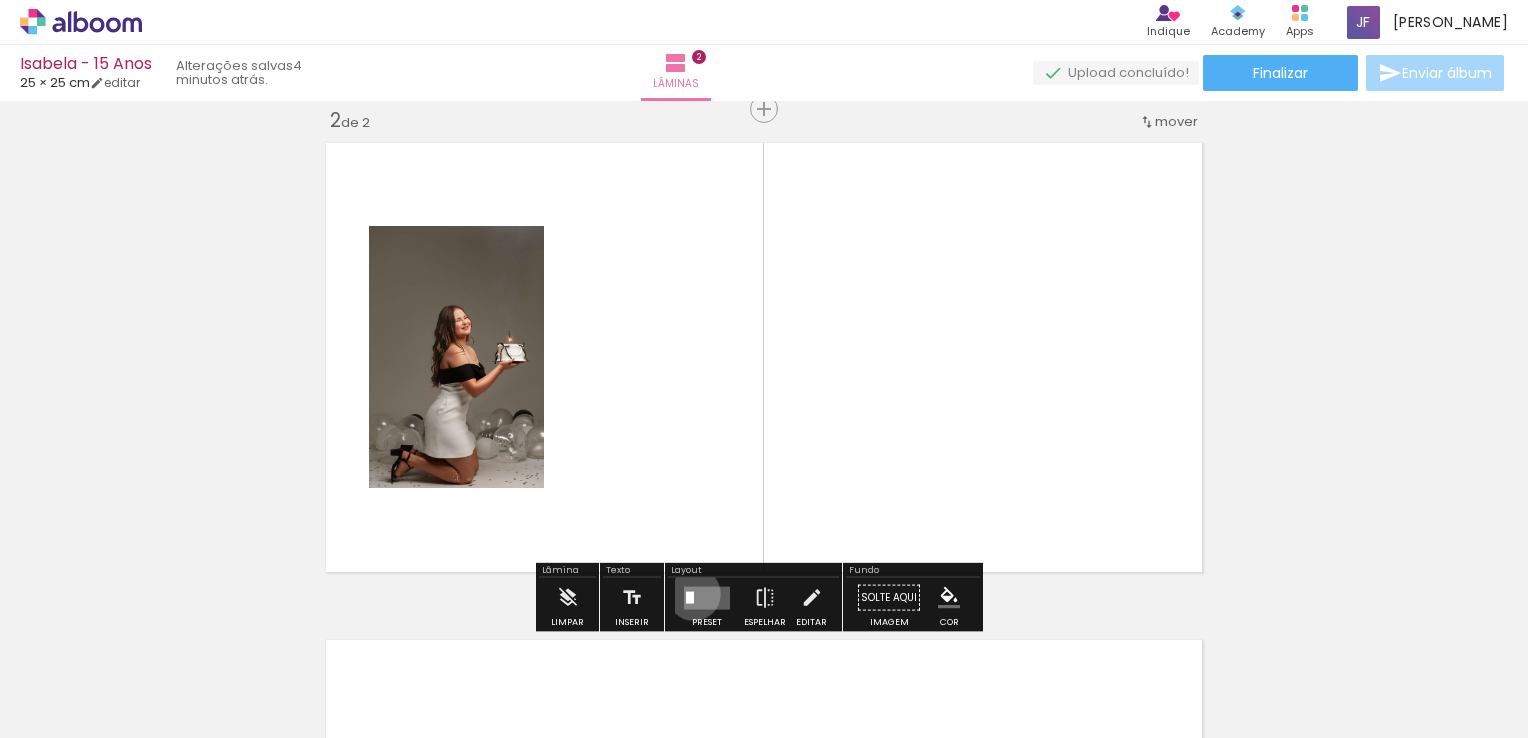 click at bounding box center [707, 597] 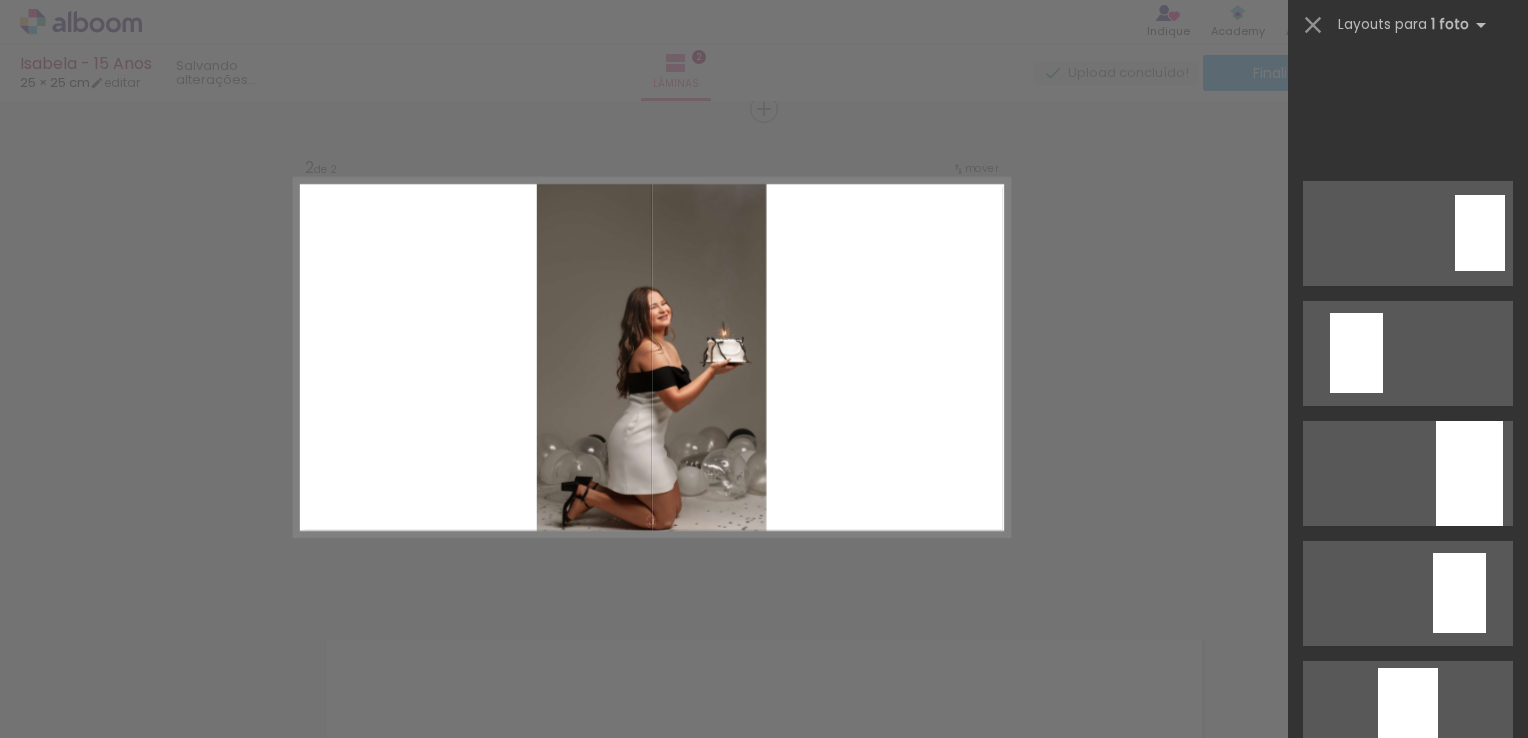 scroll, scrollTop: 921, scrollLeft: 0, axis: vertical 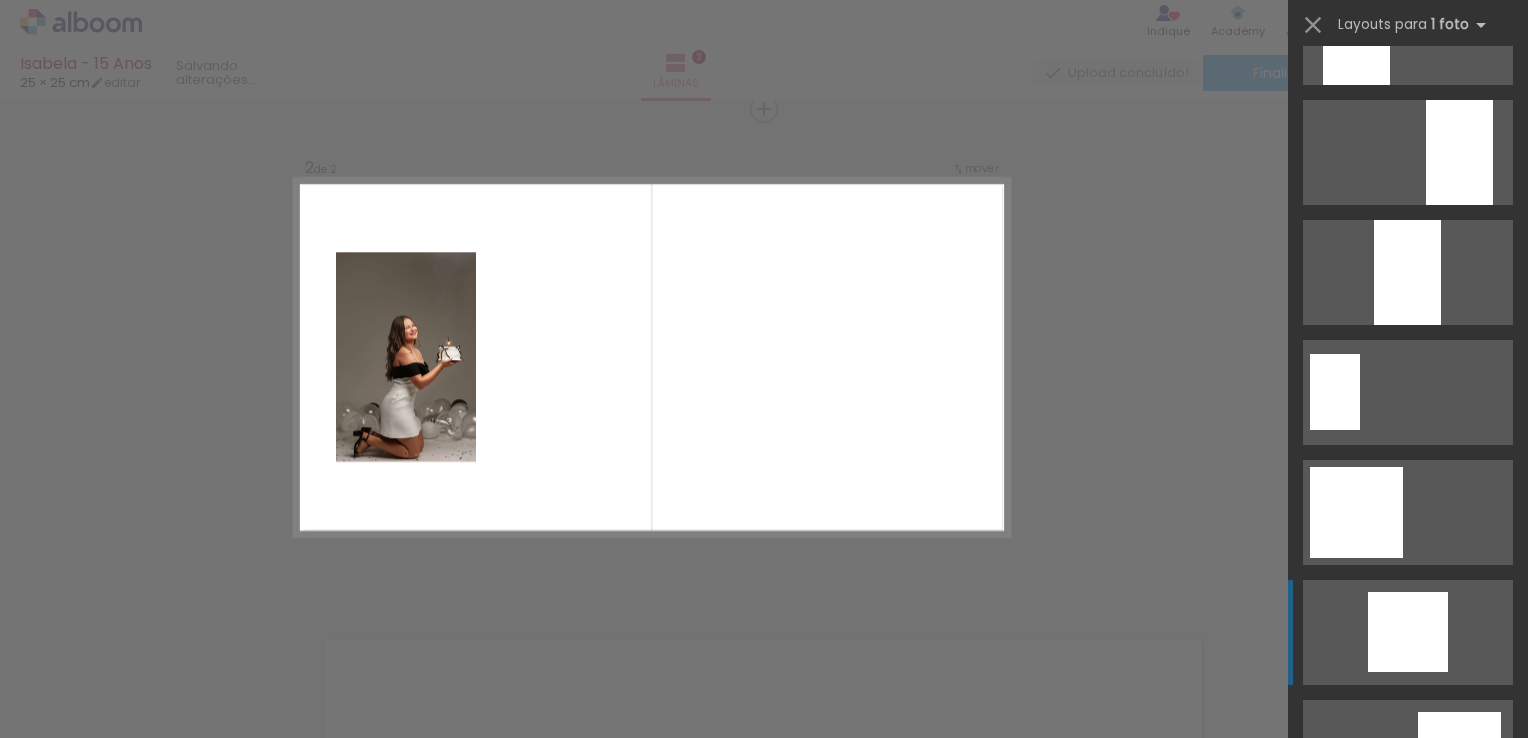 click on "Confirmar Cancelar" at bounding box center [764, 348] 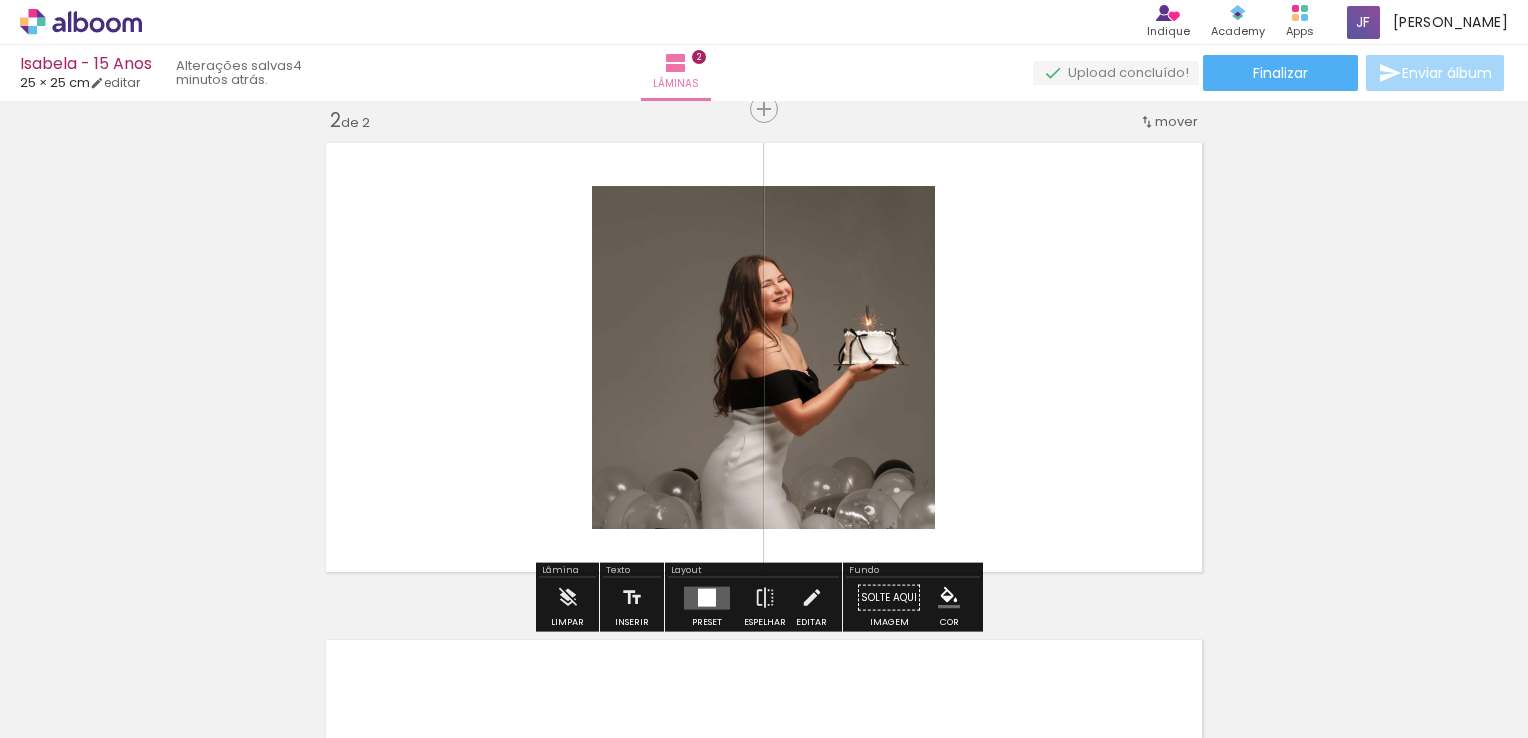 scroll, scrollTop: 988, scrollLeft: 0, axis: vertical 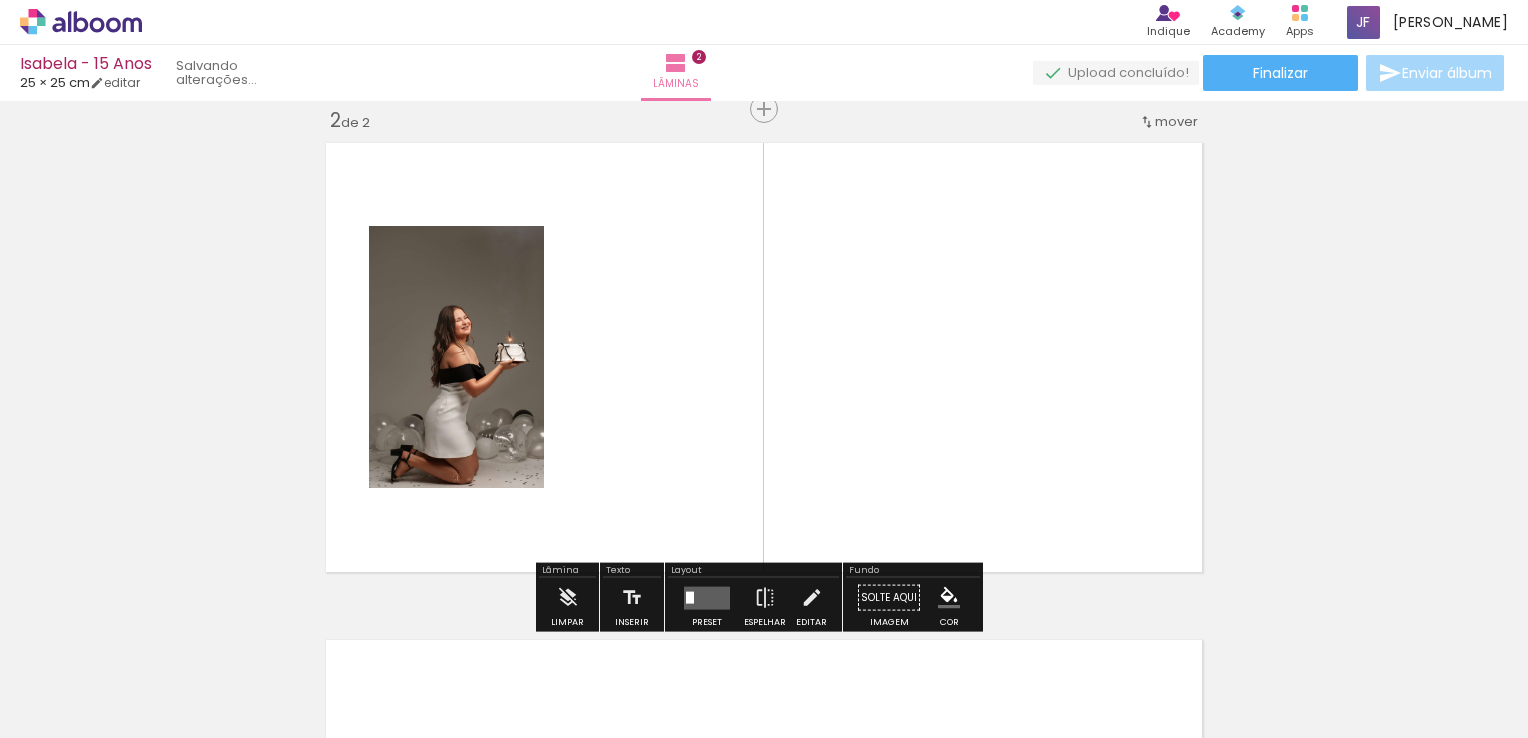 click on "Inserir lâmina 1  de 2  Inserir lâmina 2  de 2" at bounding box center [764, 332] 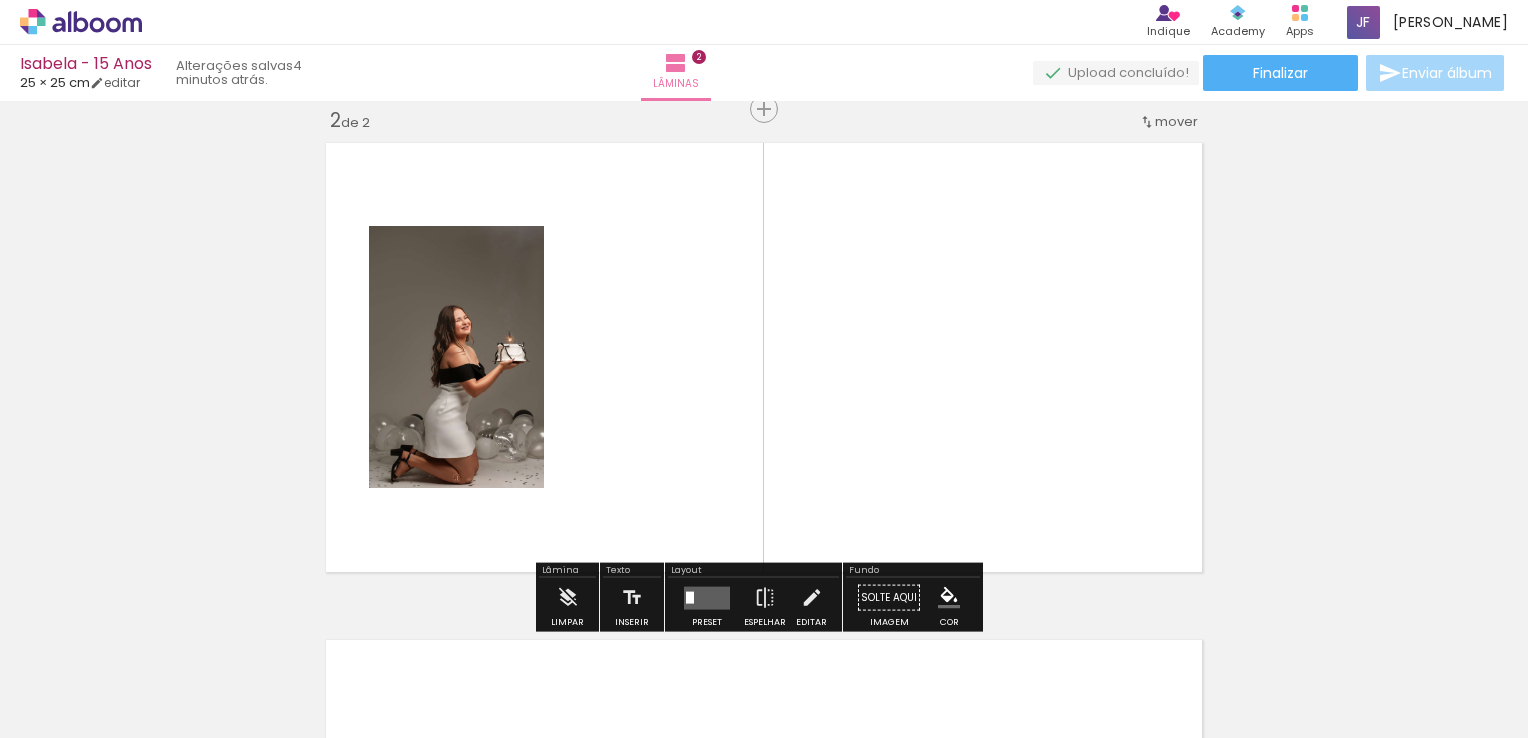 click at bounding box center [728, 670] 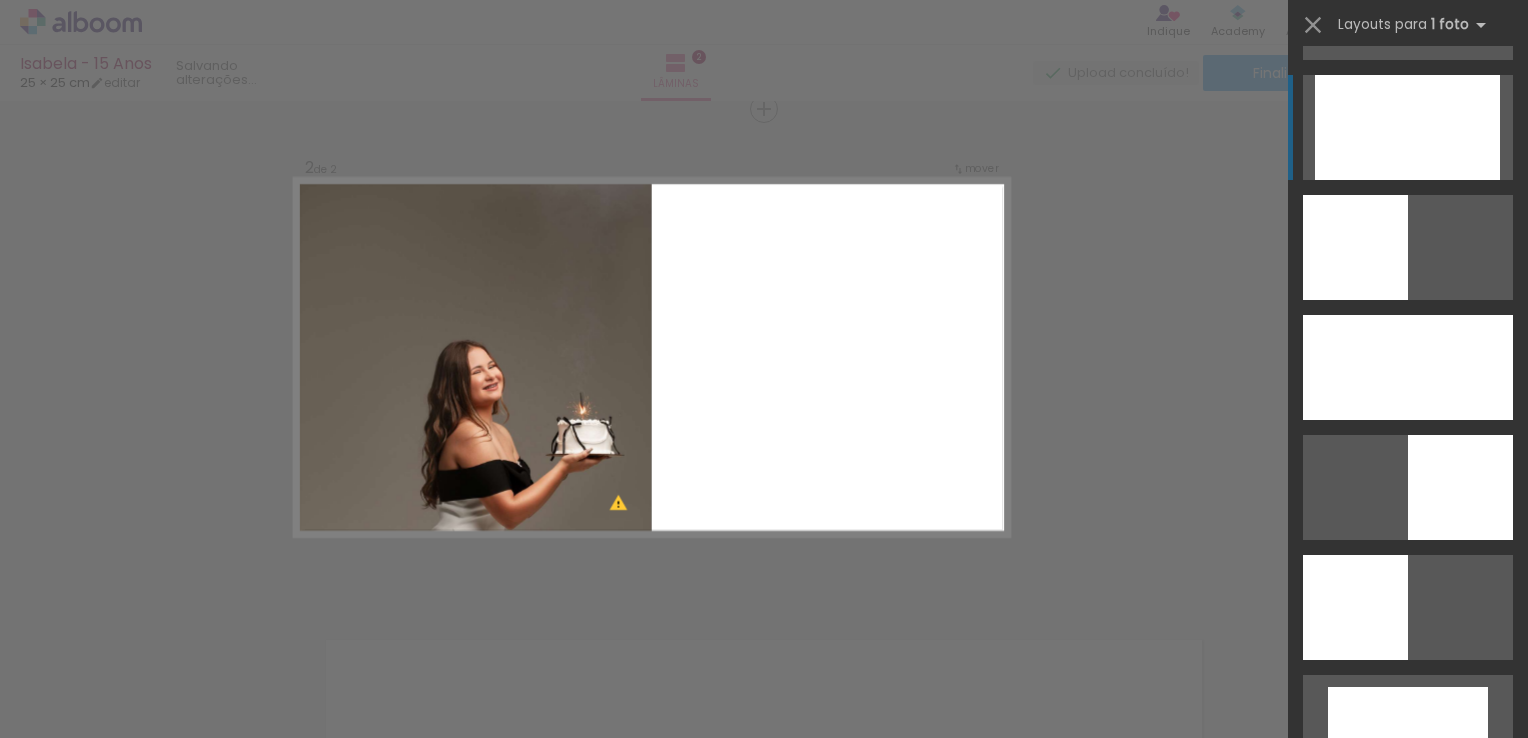 scroll, scrollTop: 4094, scrollLeft: 0, axis: vertical 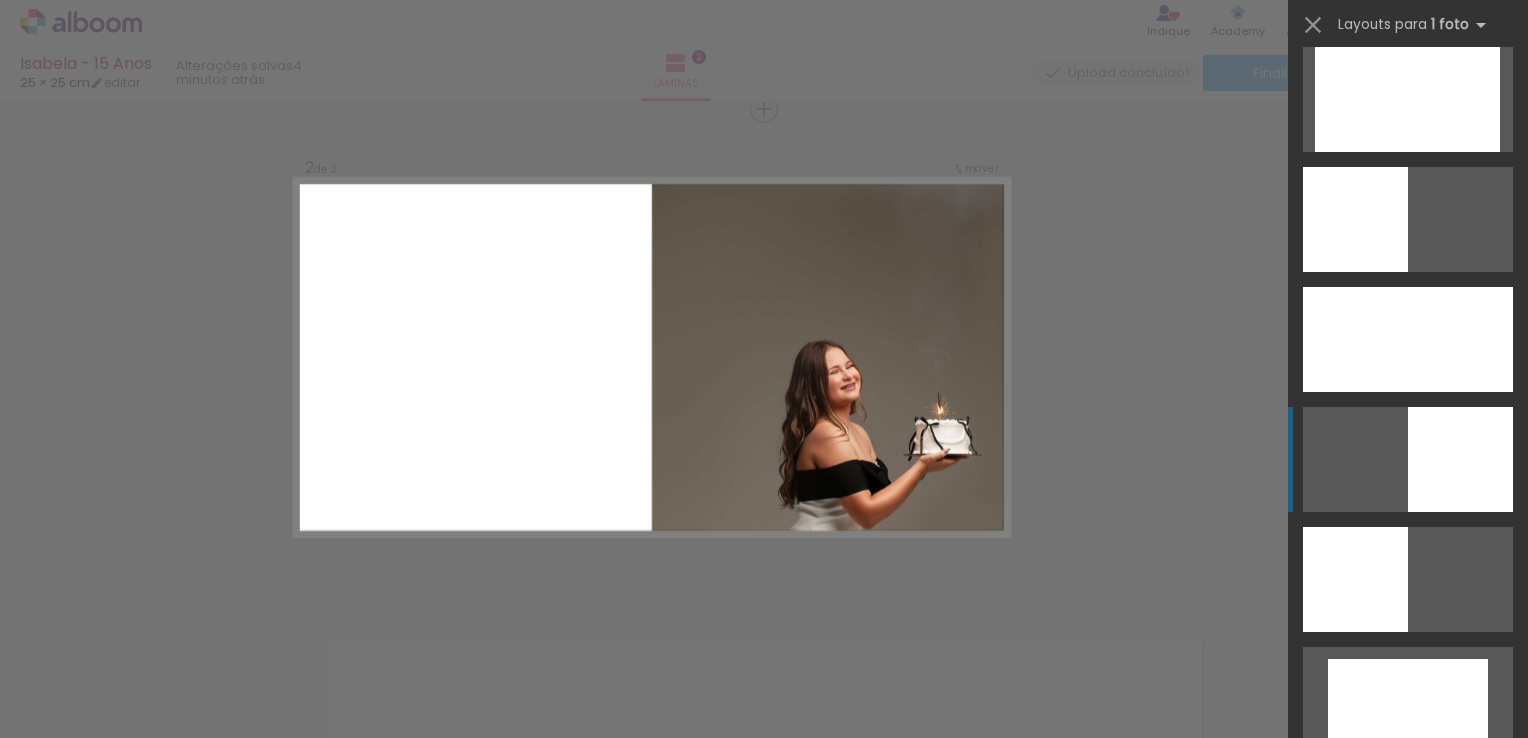 click at bounding box center [1460, 459] 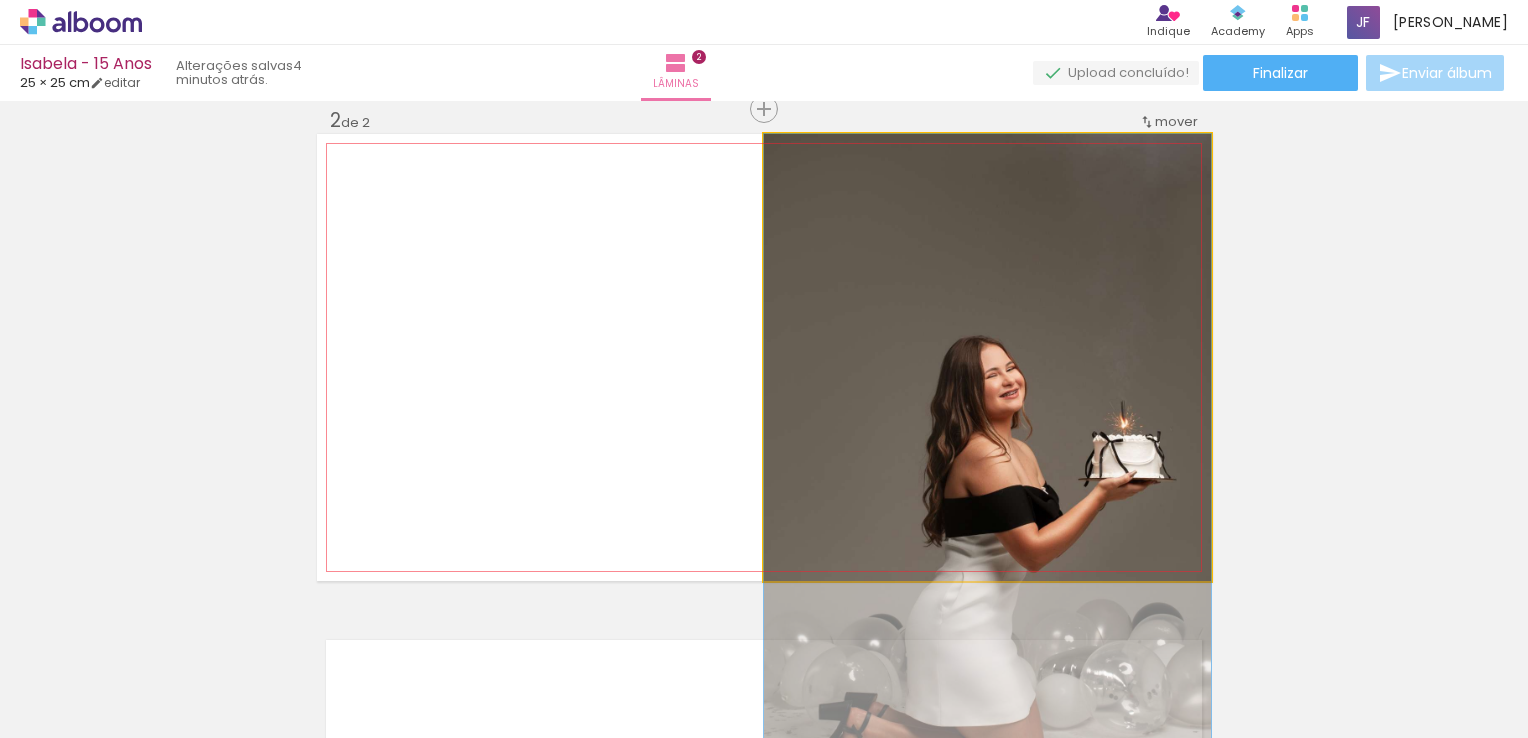 click 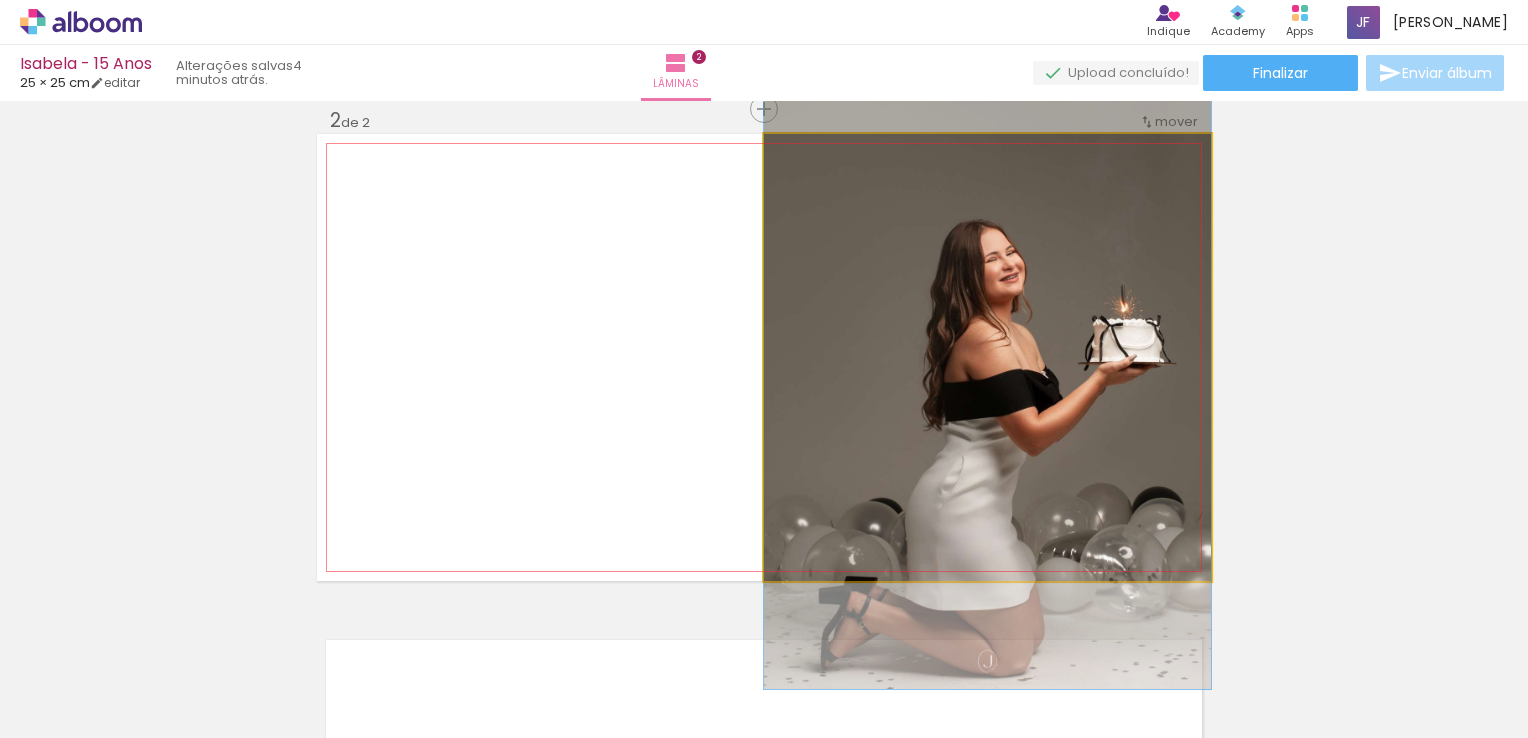 drag, startPoint x: 1012, startPoint y: 466, endPoint x: 1009, endPoint y: 350, distance: 116.03879 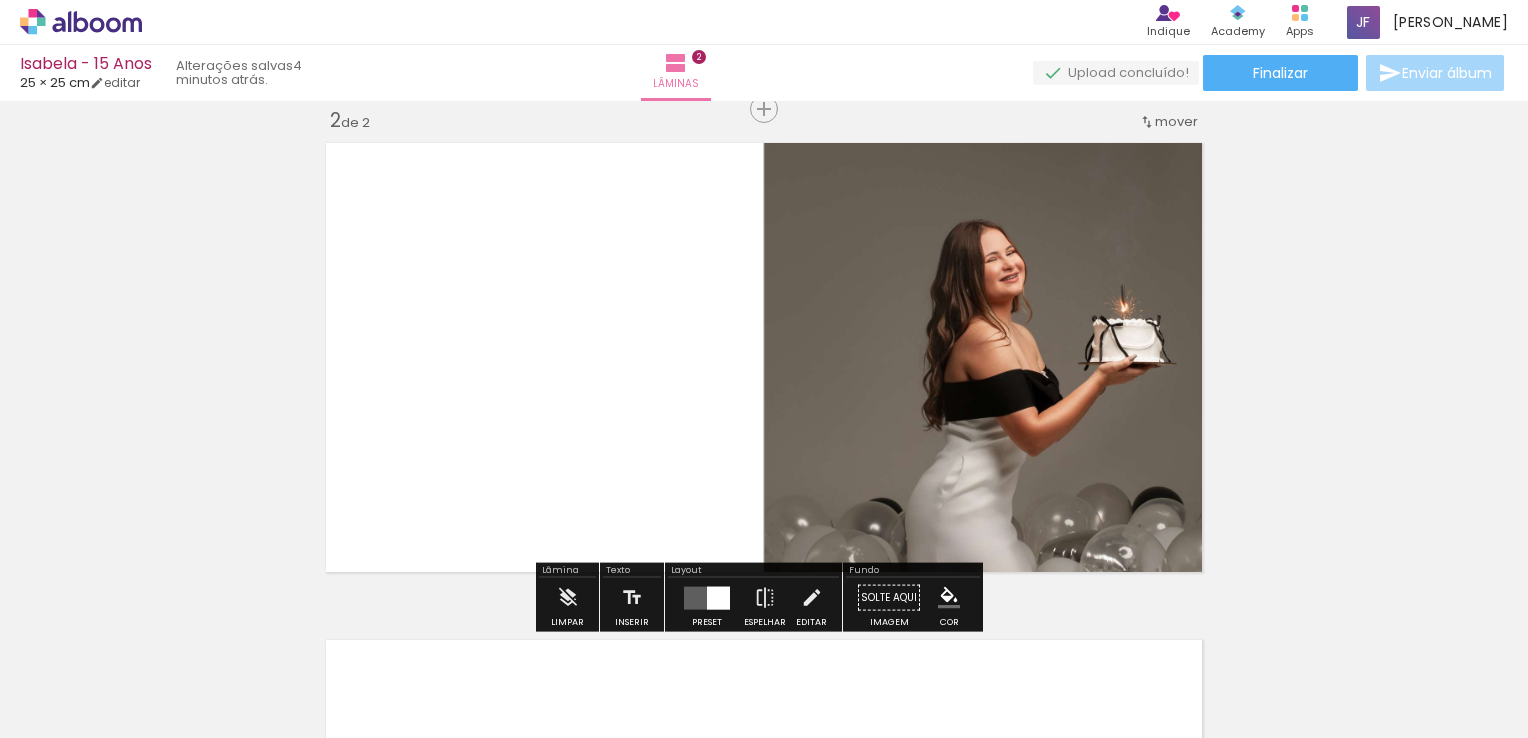 click on "Inserir lâmina 1  de 2  Inserir lâmina 2  de 2" at bounding box center (764, 332) 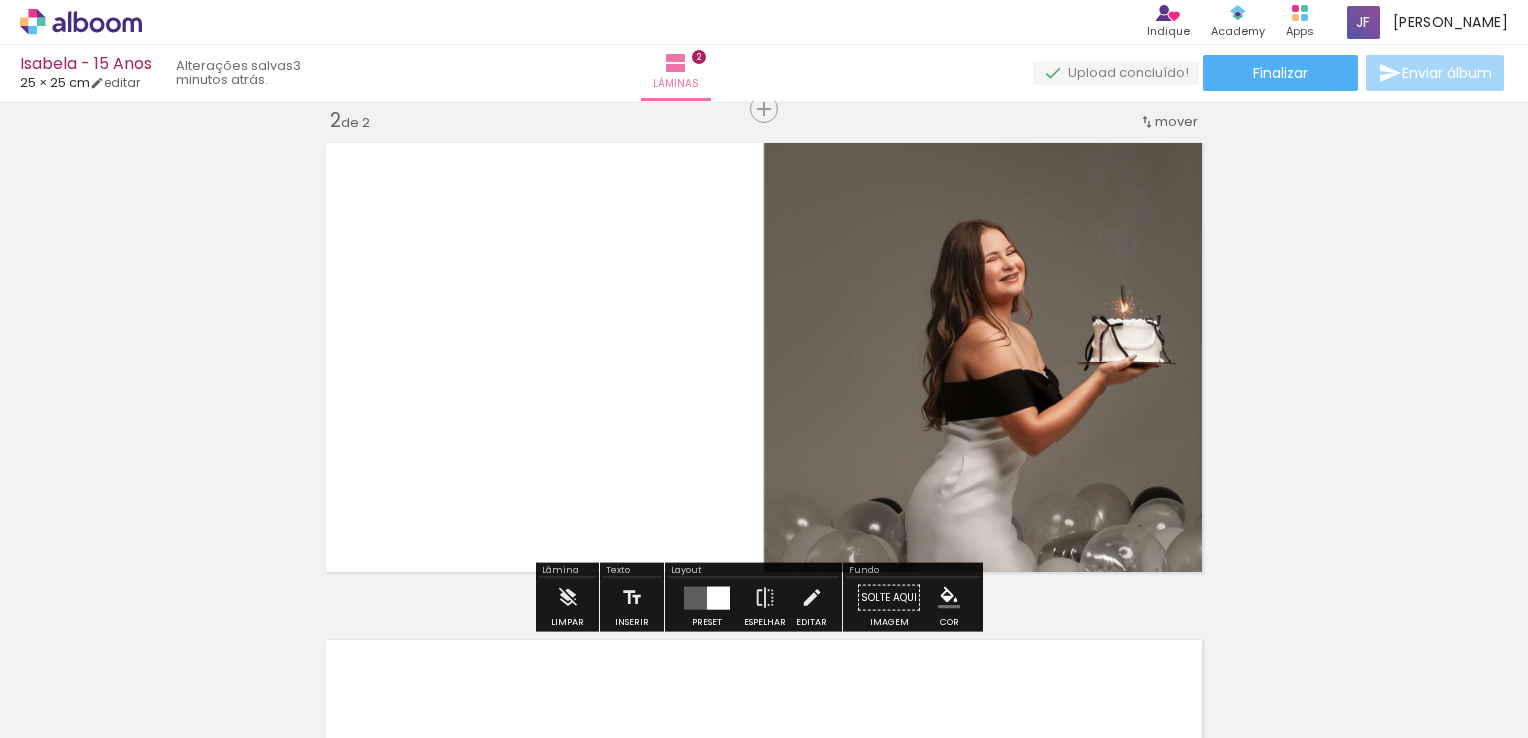 click on "Inserir lâmina 1  de 2  Inserir lâmina 2  de 2" at bounding box center (764, 332) 